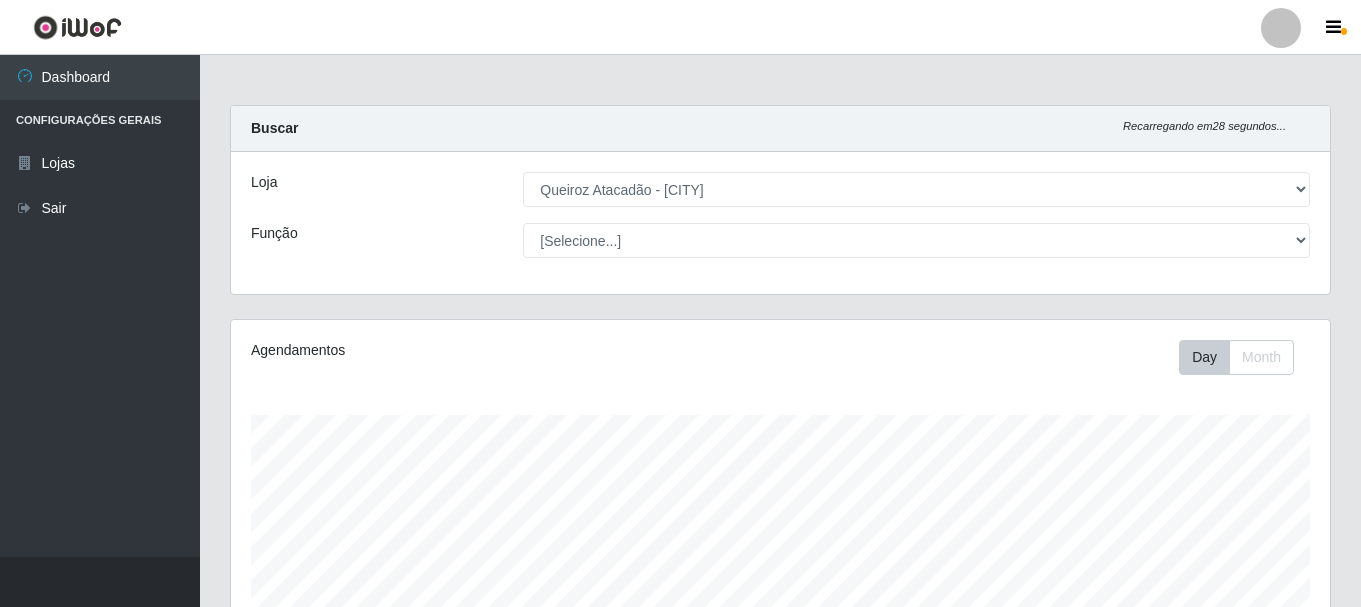 select on "464" 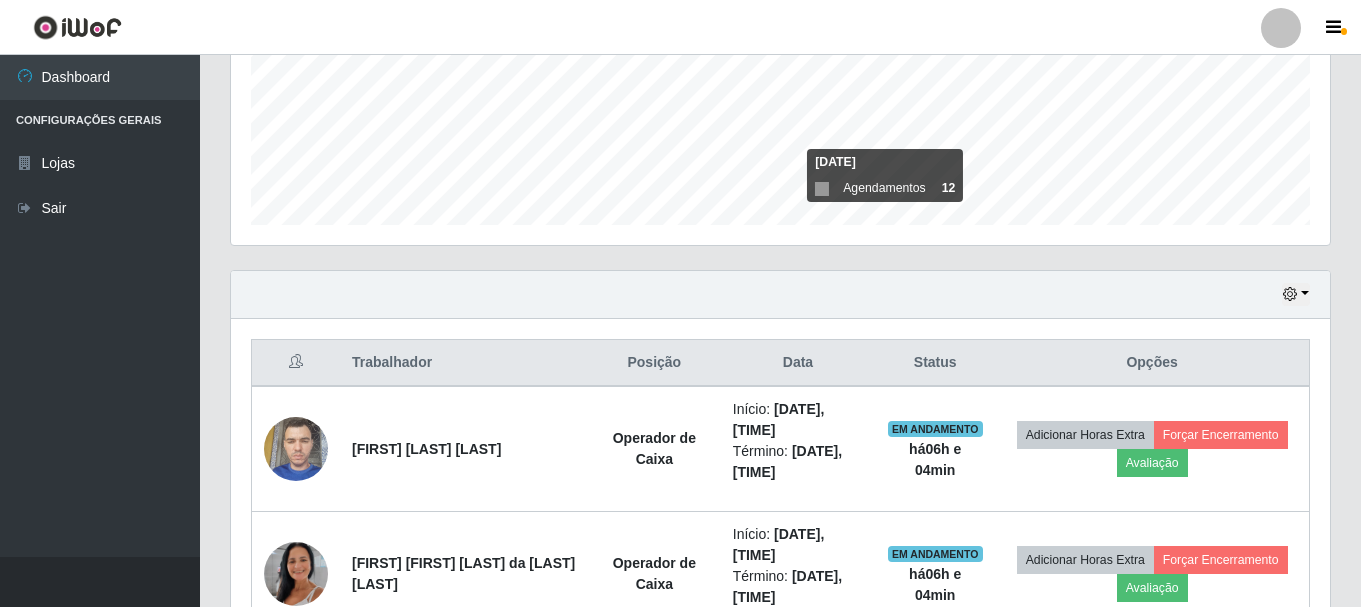 scroll, scrollTop: 999585, scrollLeft: 998901, axis: both 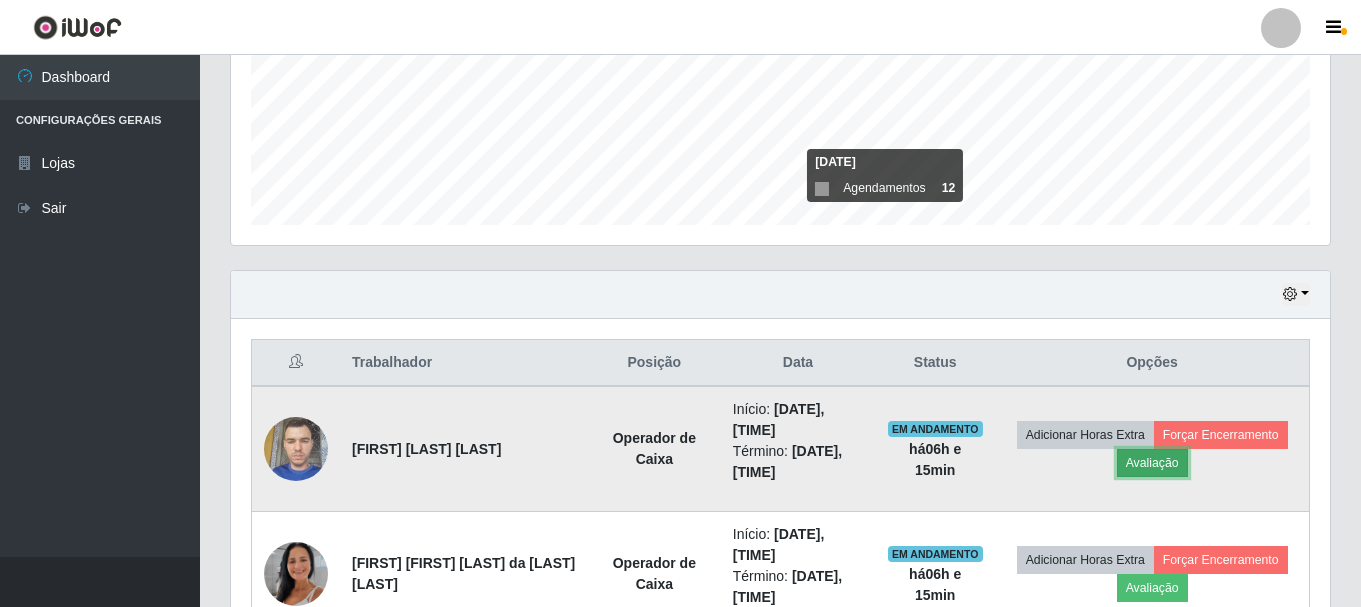 click on "Avaliação" at bounding box center (1152, 463) 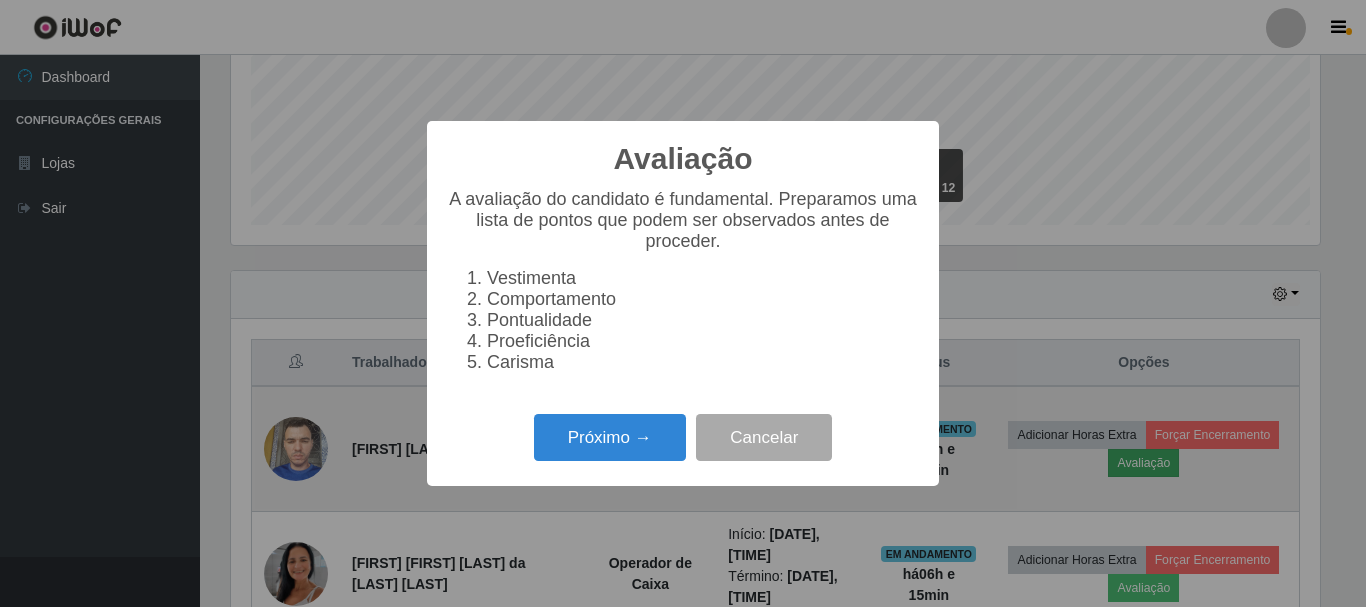 scroll, scrollTop: 999585, scrollLeft: 998911, axis: both 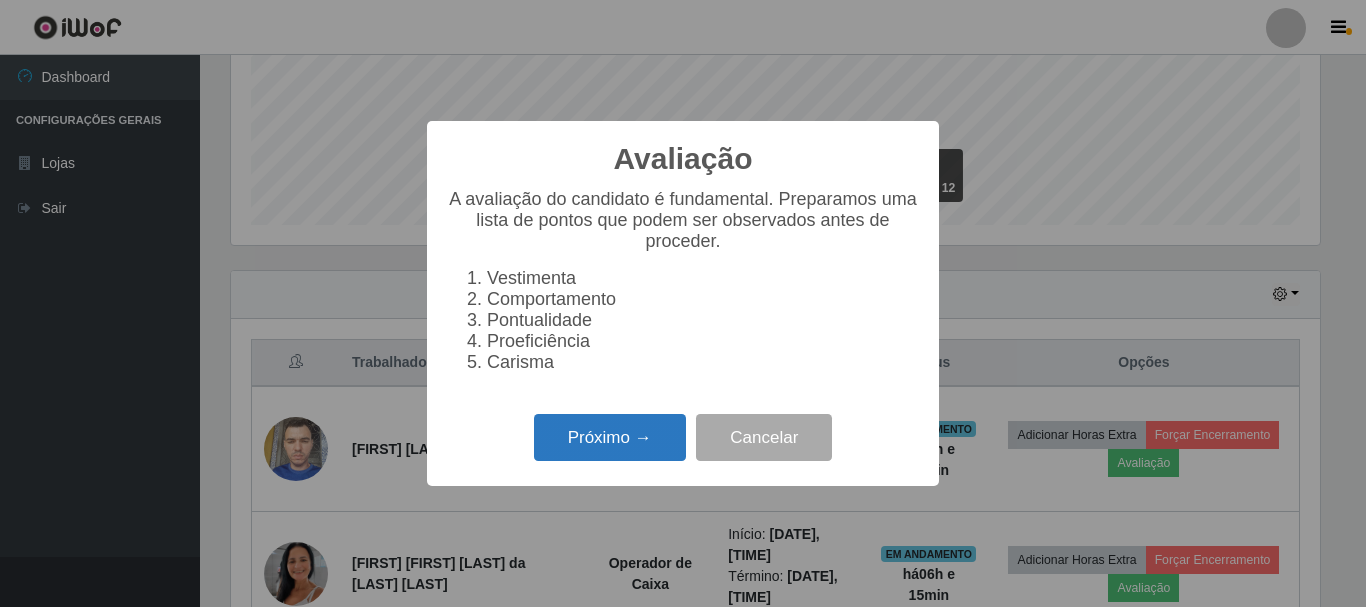 click on "Próximo →" at bounding box center [610, 437] 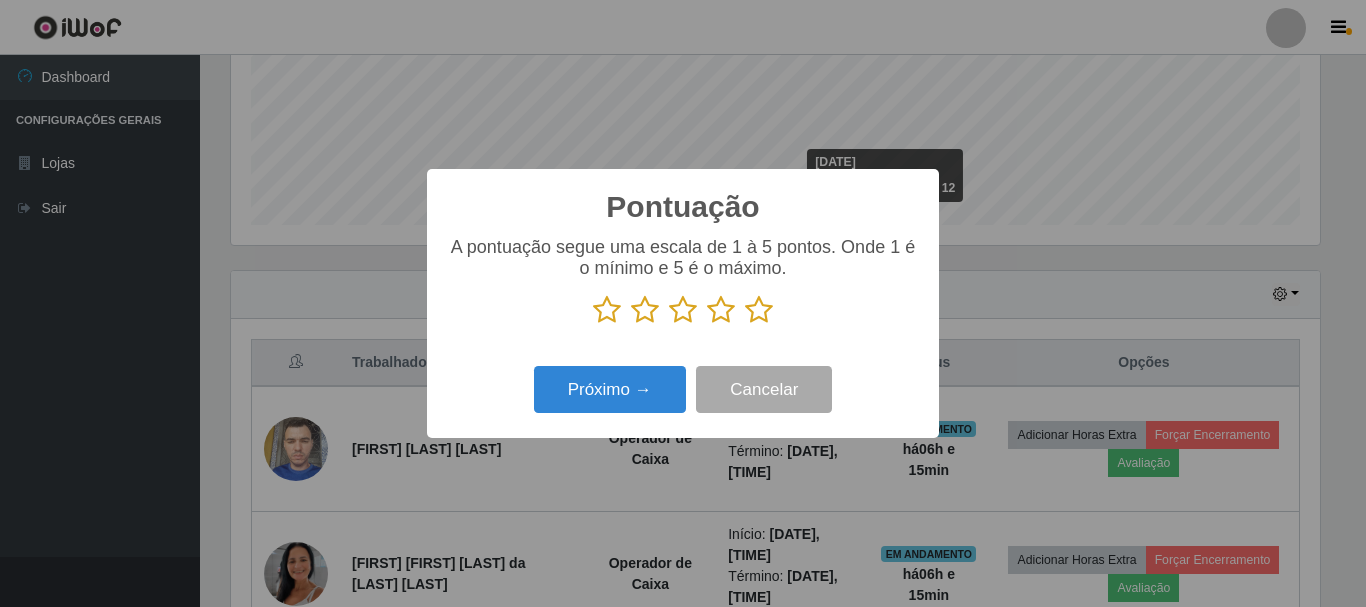 scroll, scrollTop: 999585, scrollLeft: 998911, axis: both 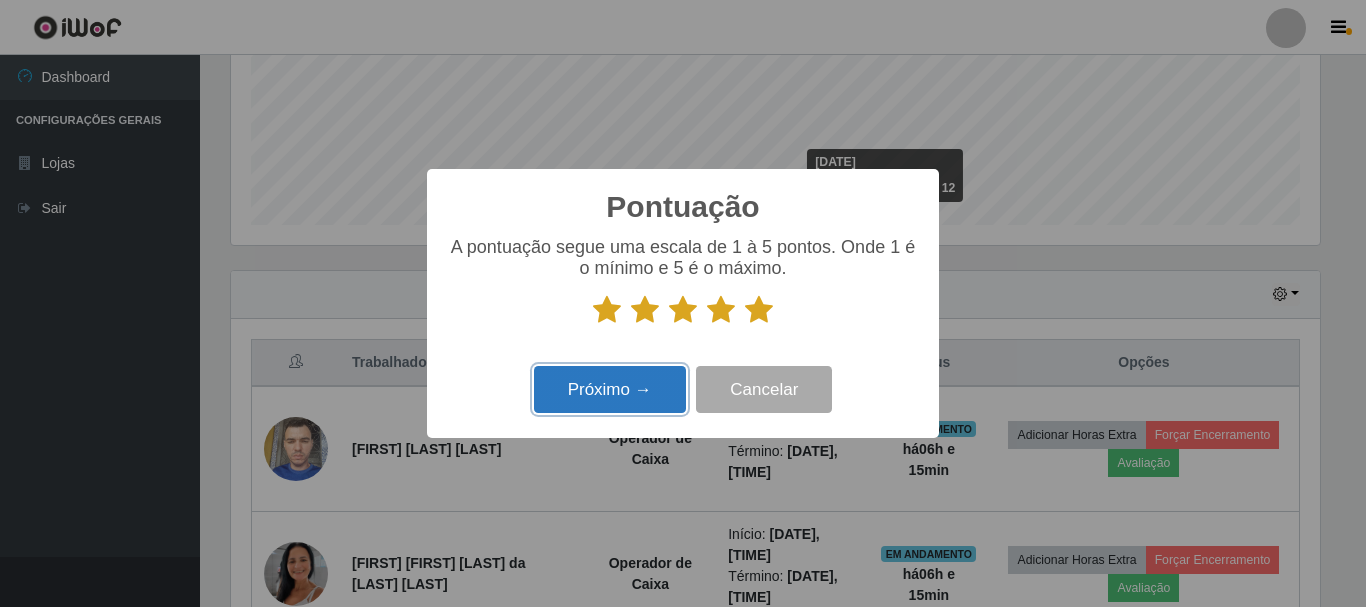 click on "Próximo →" at bounding box center (610, 389) 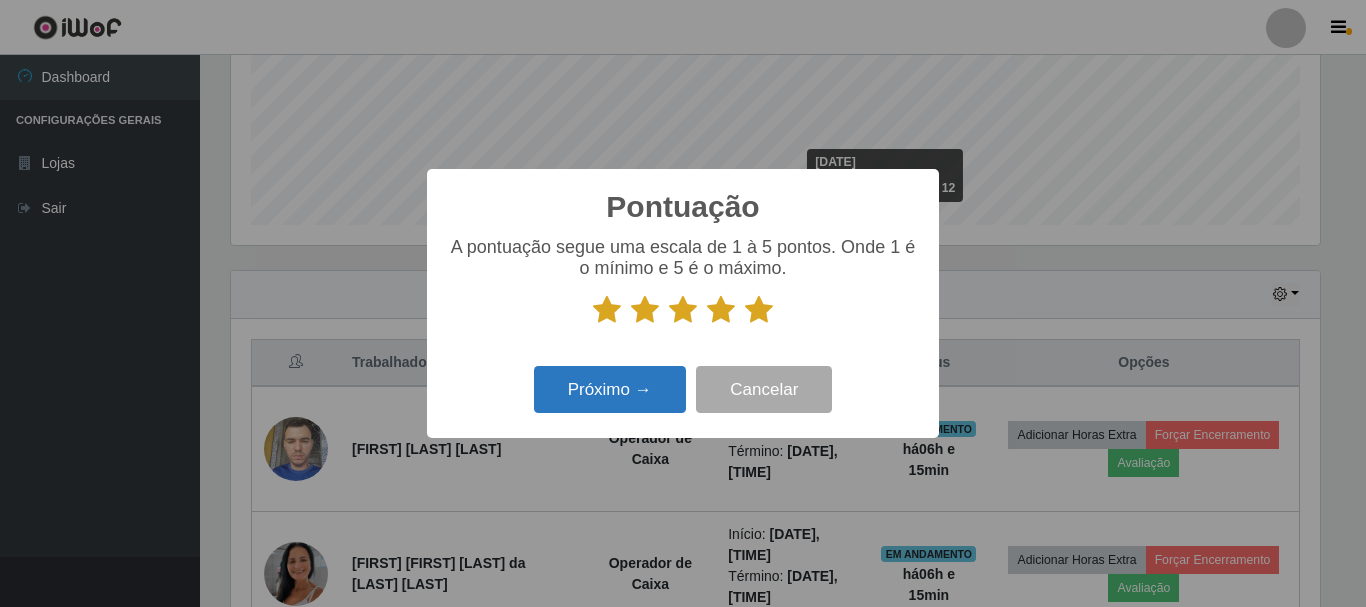 scroll, scrollTop: 999585, scrollLeft: 998911, axis: both 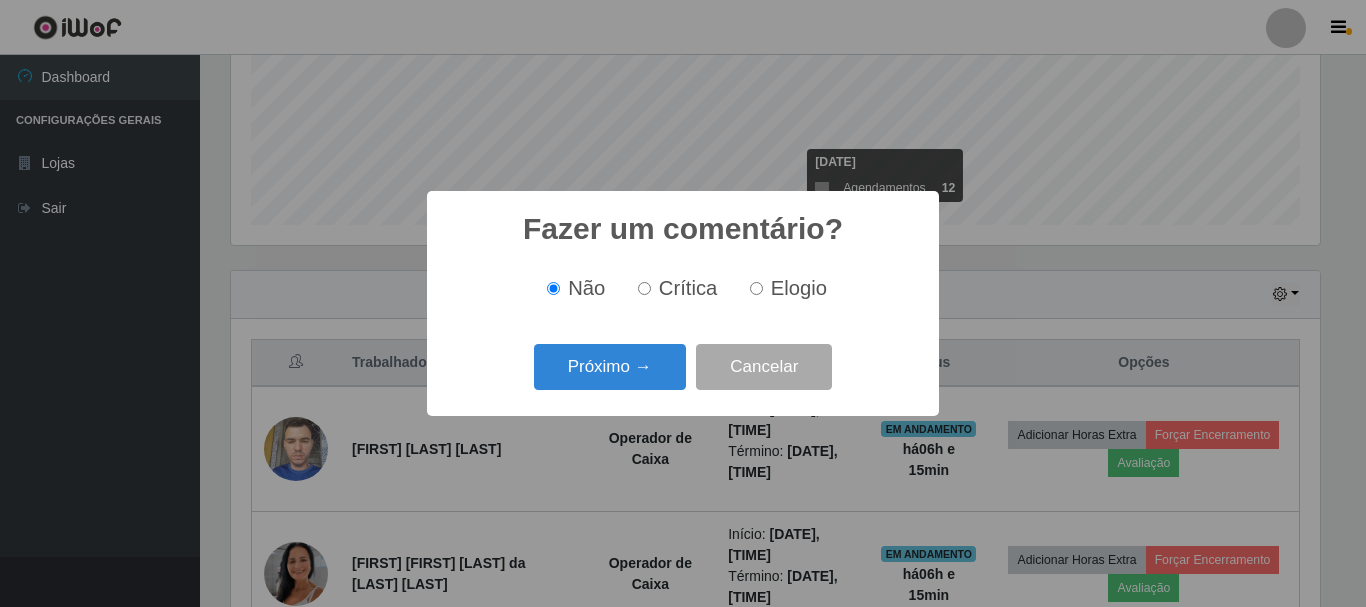 click on "Elogio" at bounding box center [756, 288] 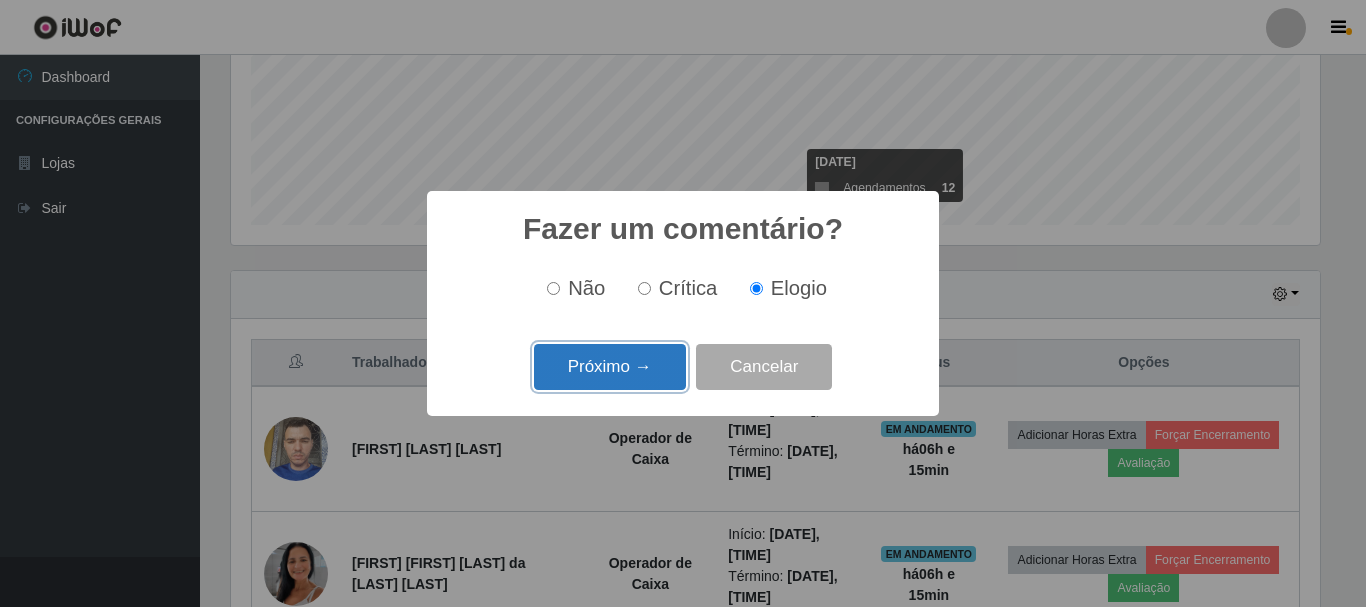 click on "Próximo →" at bounding box center [610, 367] 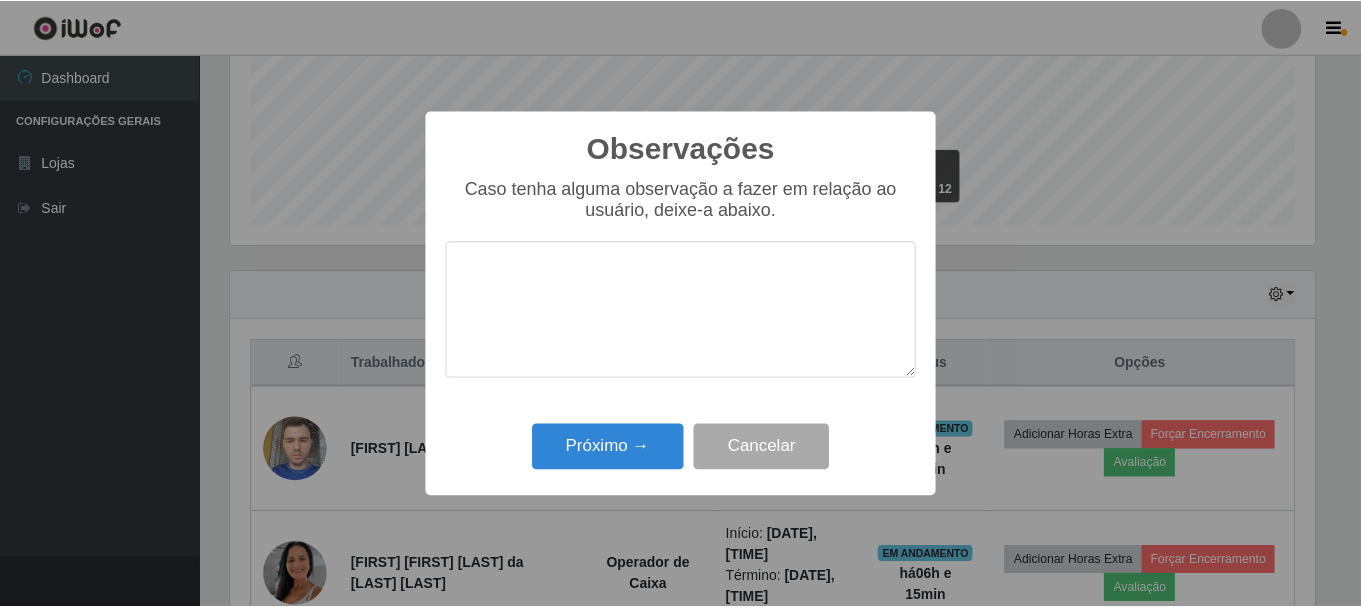 scroll, scrollTop: 999585, scrollLeft: 998911, axis: both 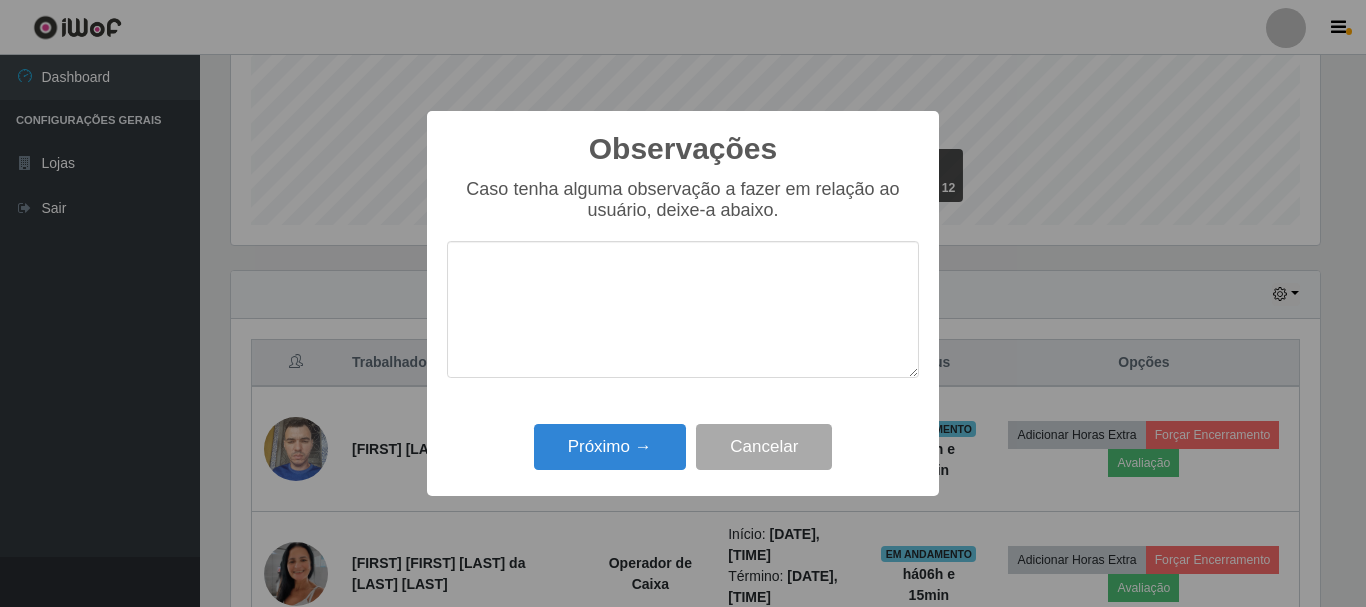 click at bounding box center [683, 309] 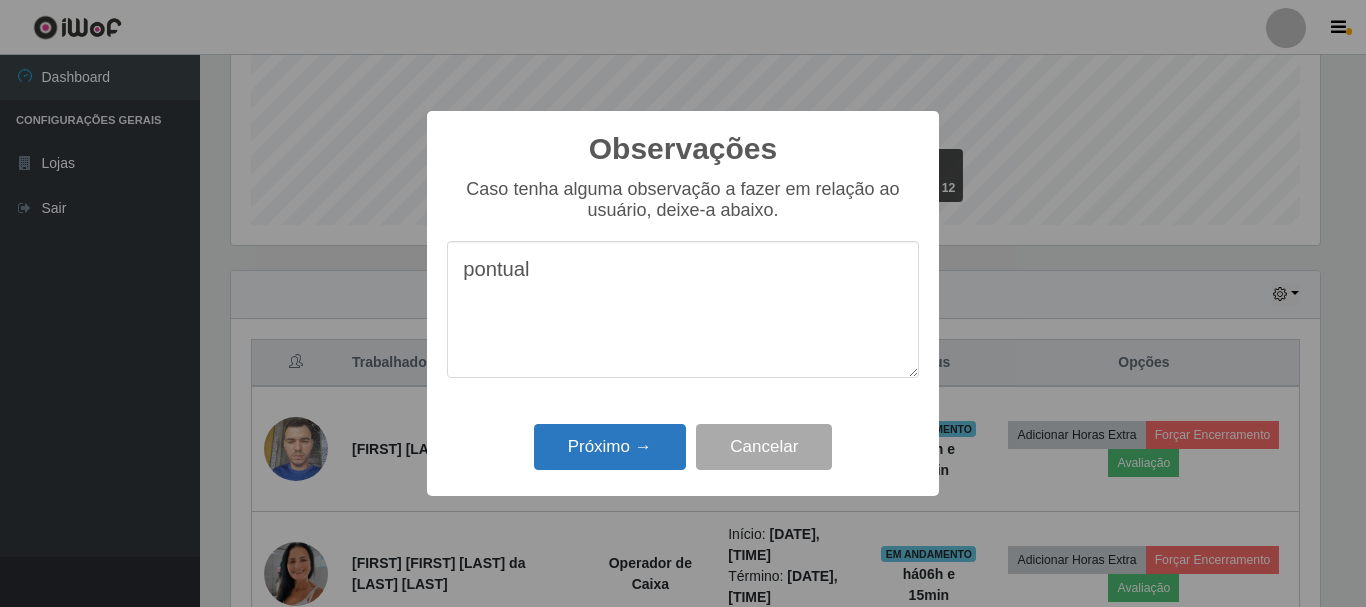 type on "pontual" 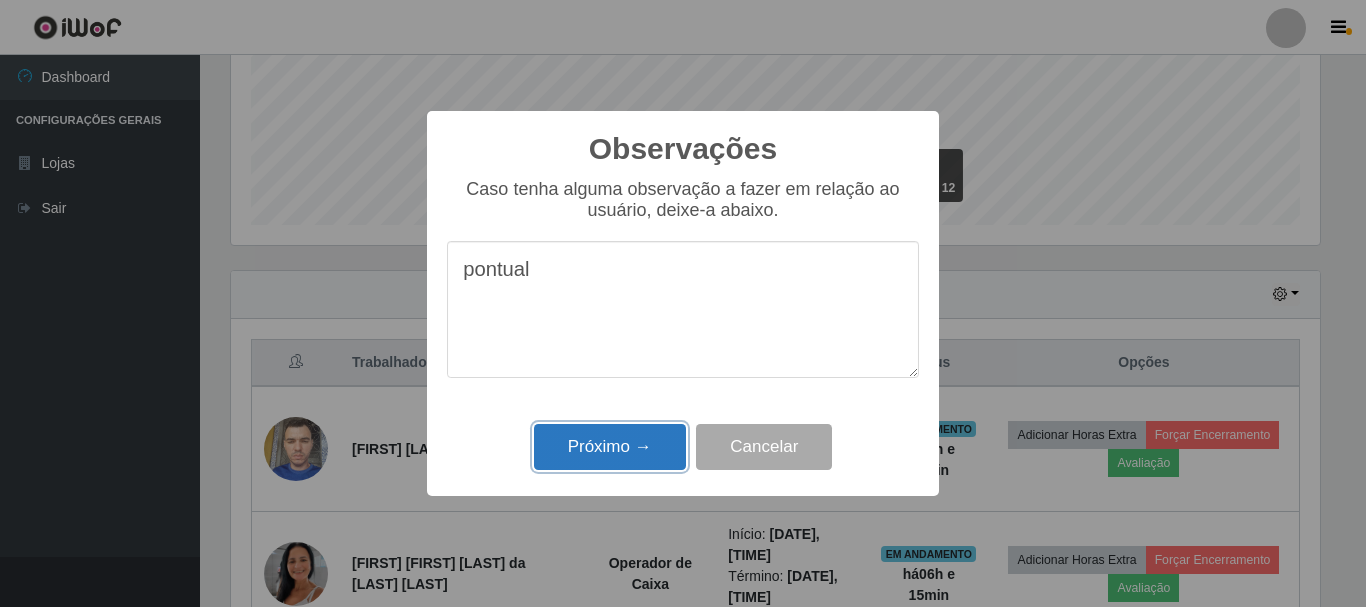 click on "Próximo →" at bounding box center (610, 447) 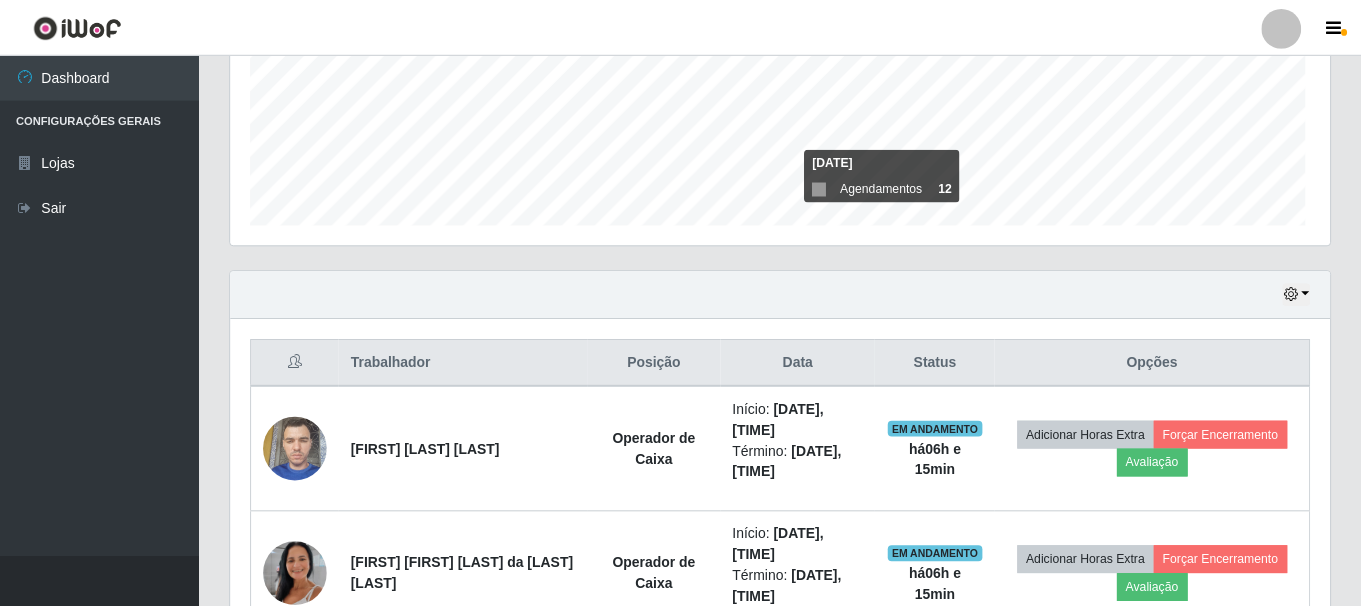 scroll, scrollTop: 999585, scrollLeft: 998901, axis: both 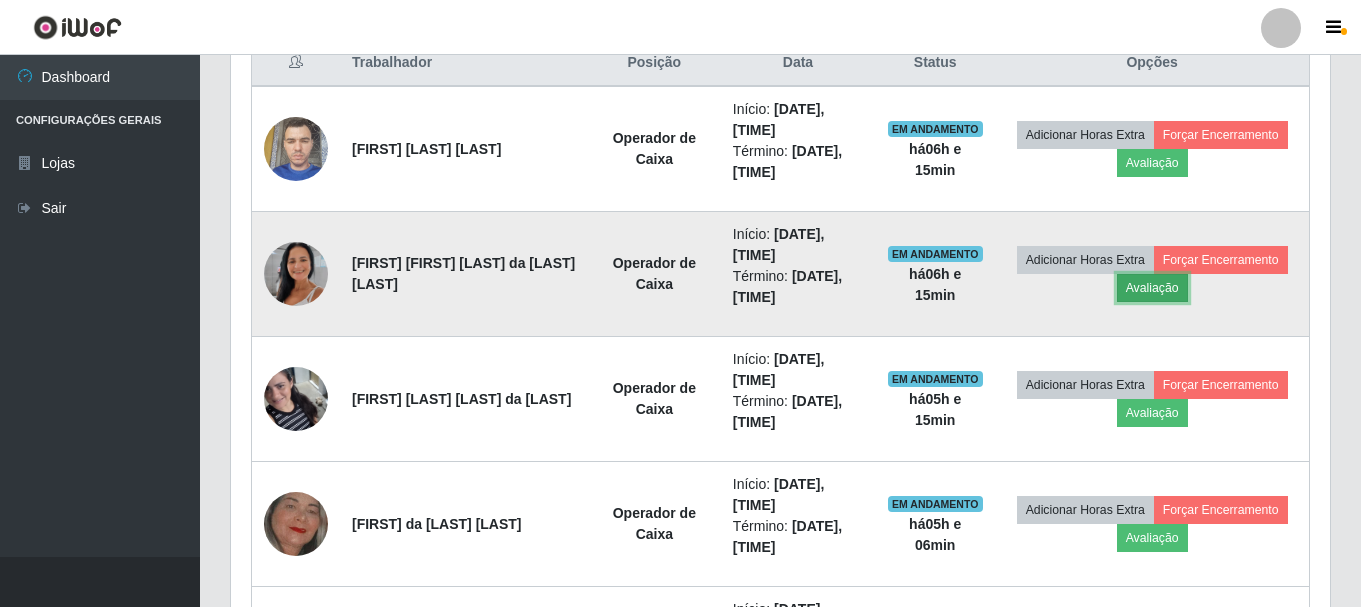 click on "Avaliação" at bounding box center [1152, 288] 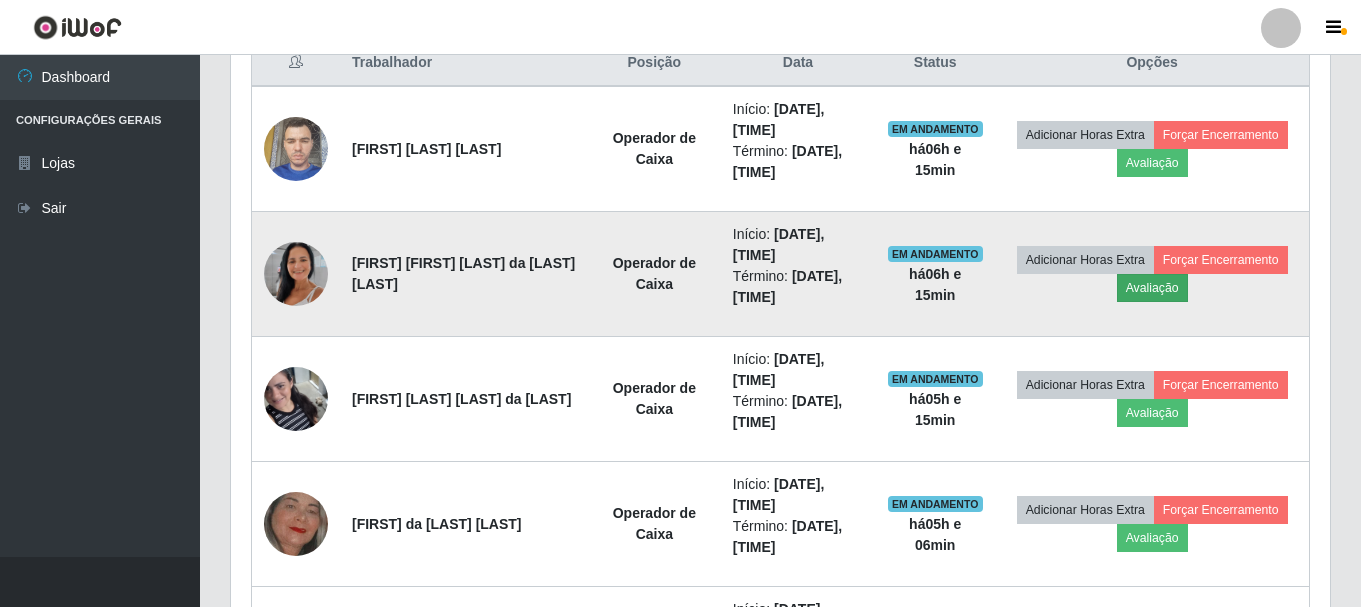 scroll, scrollTop: 999585, scrollLeft: 998911, axis: both 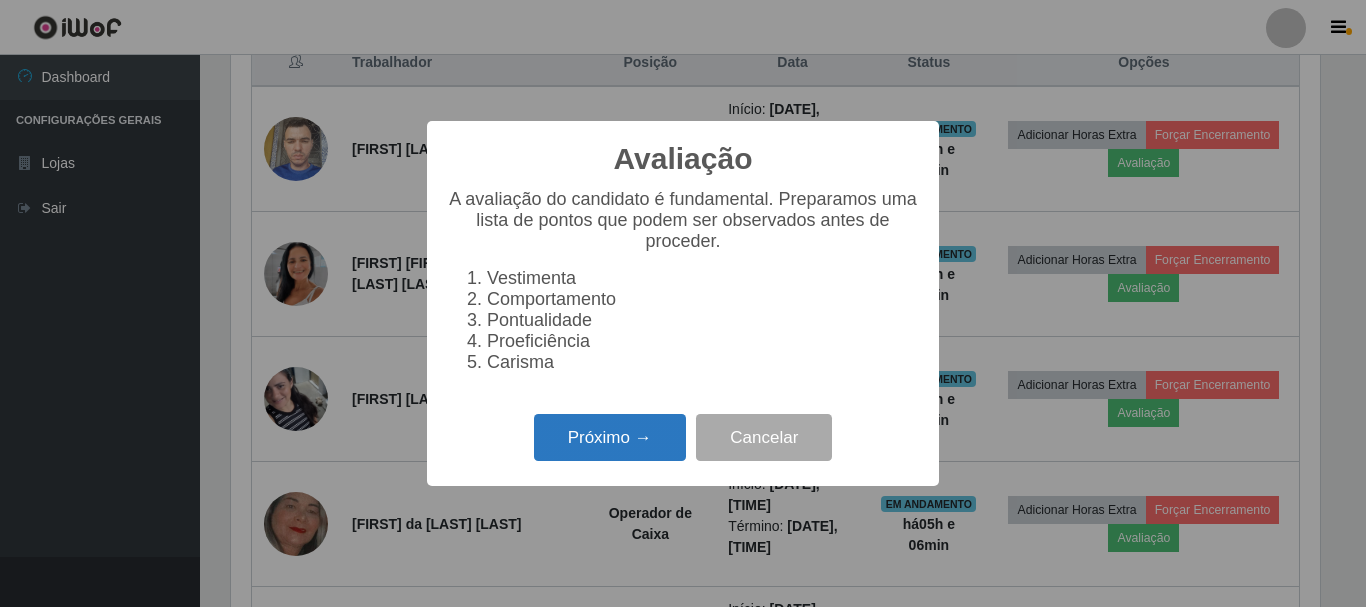 click on "Próximo →" at bounding box center (610, 437) 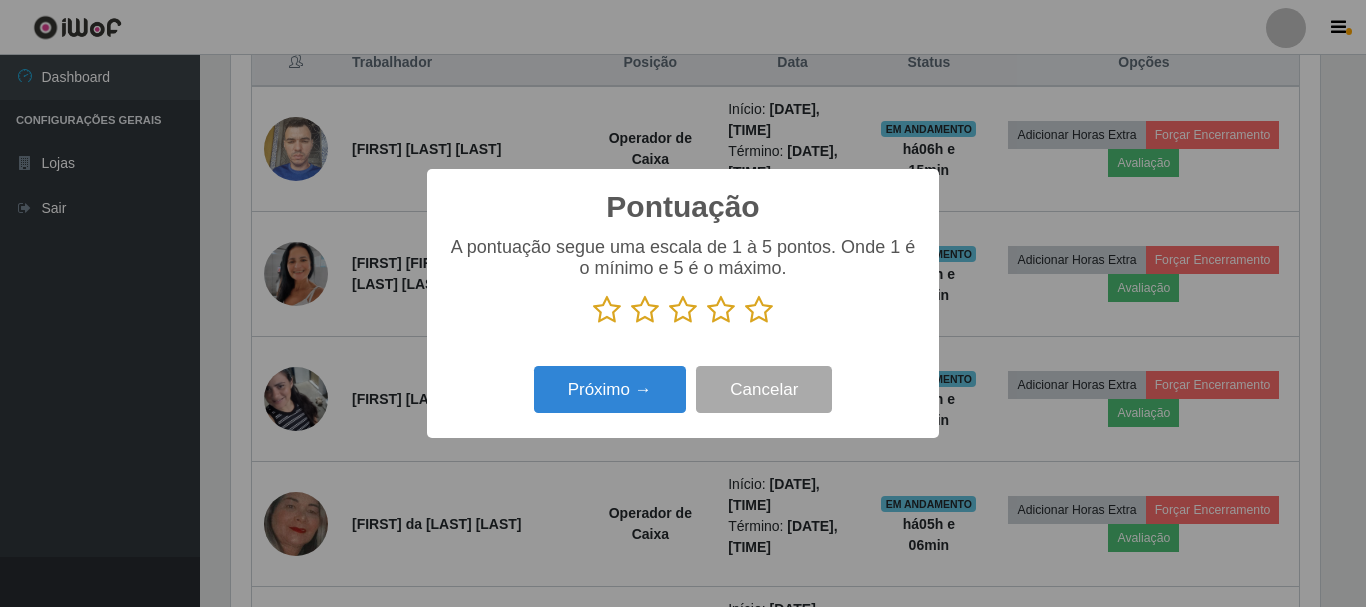 scroll, scrollTop: 999585, scrollLeft: 998911, axis: both 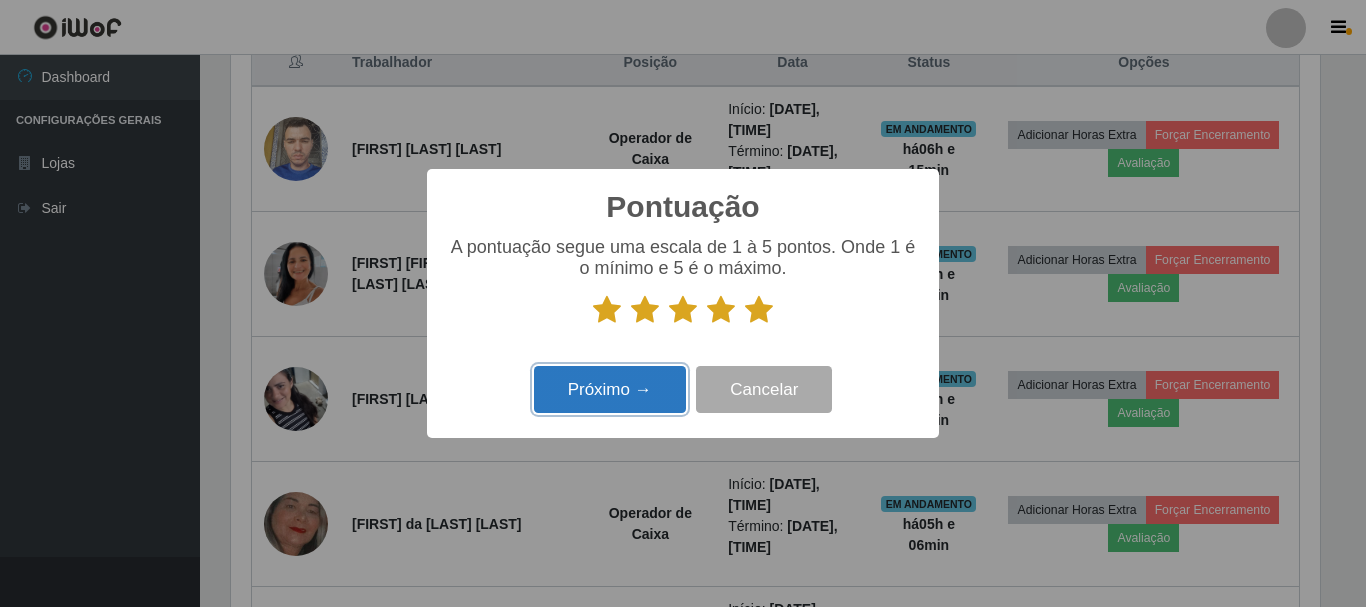 click on "Próximo →" at bounding box center [610, 389] 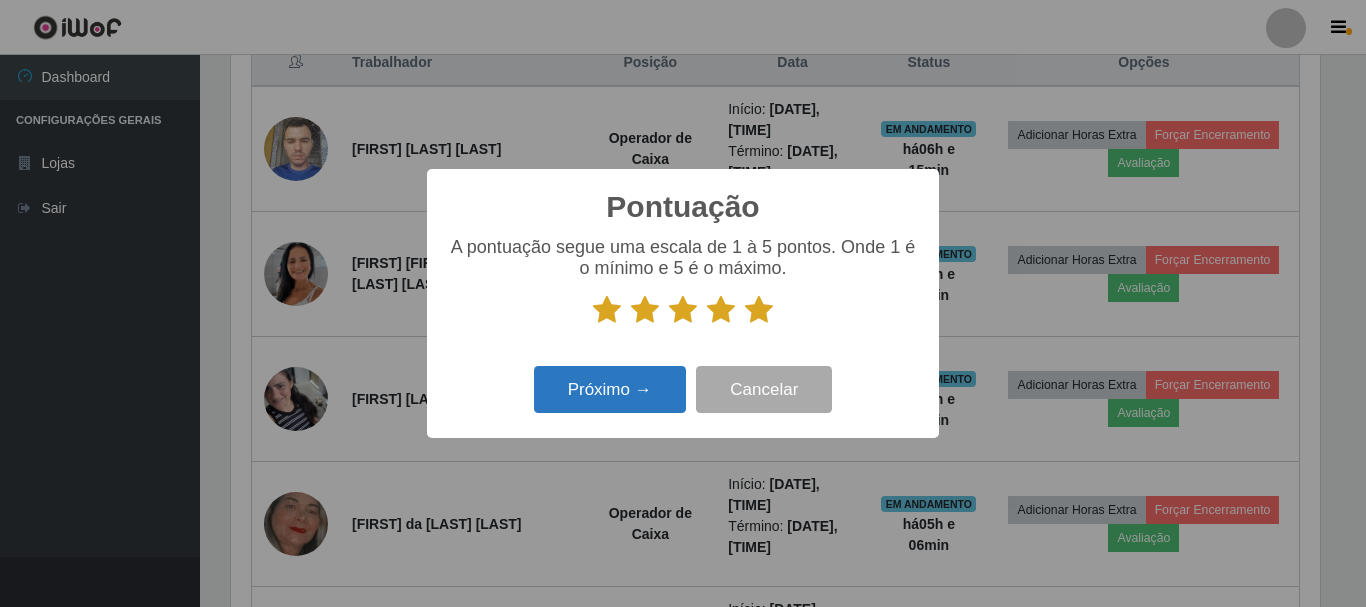 scroll, scrollTop: 999585, scrollLeft: 998911, axis: both 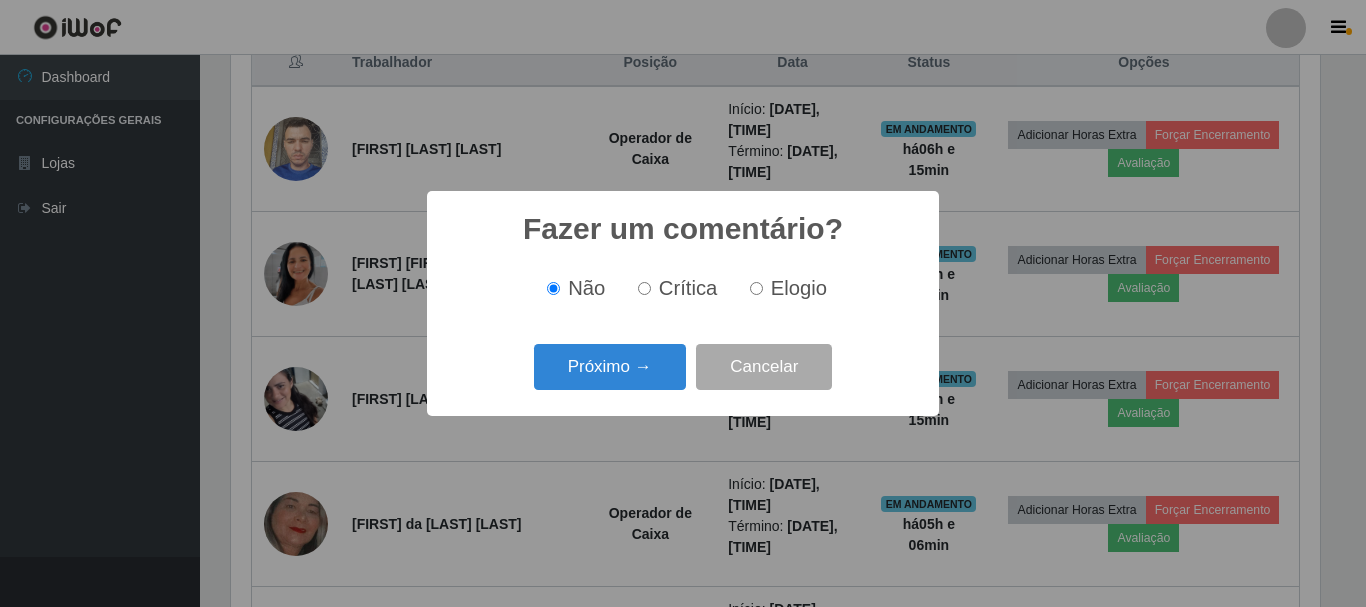 click on "Elogio" at bounding box center [784, 288] 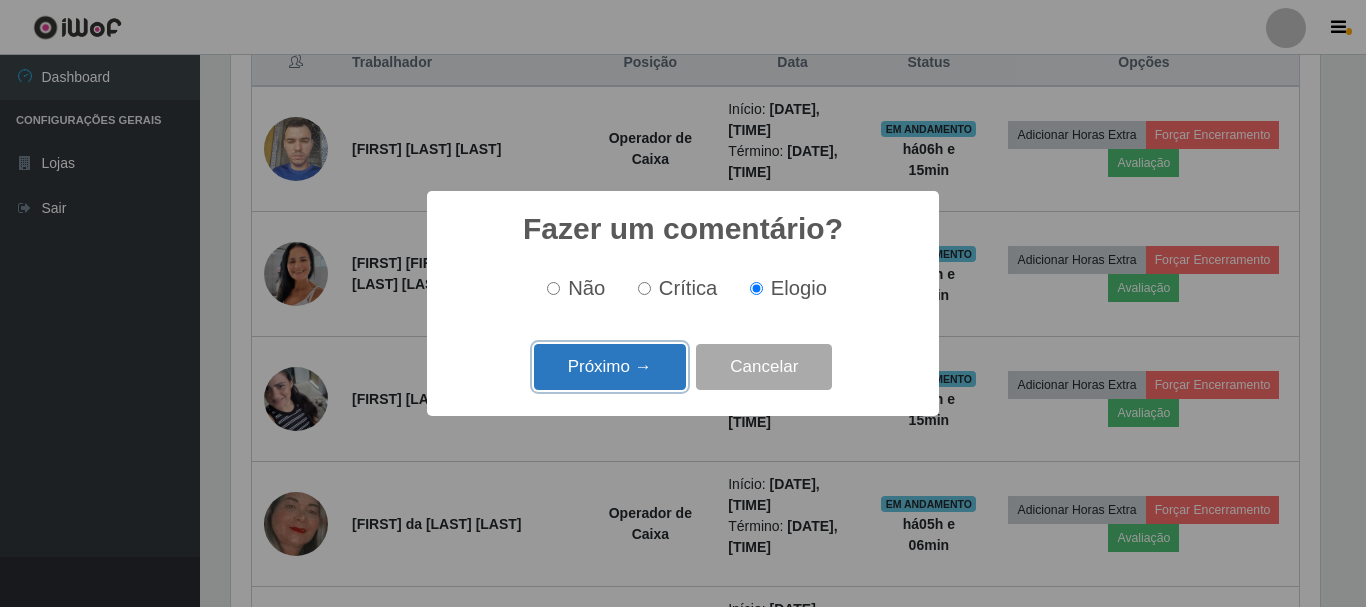 click on "Próximo →" at bounding box center [610, 367] 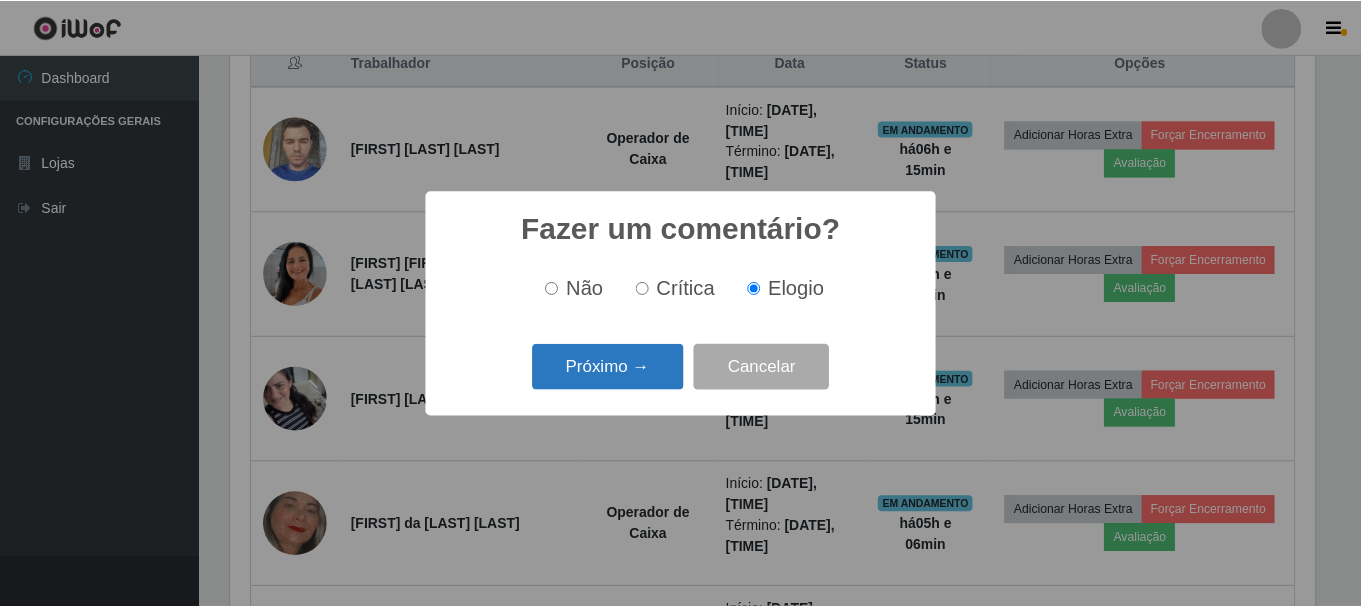 scroll, scrollTop: 999585, scrollLeft: 998911, axis: both 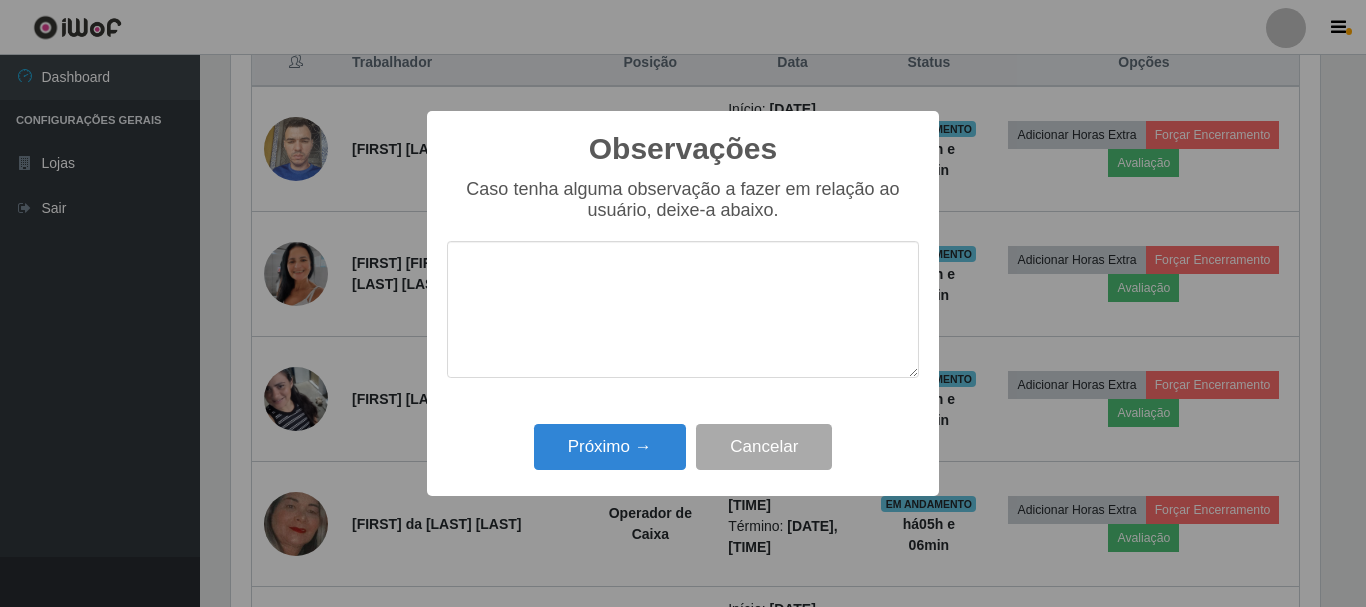click at bounding box center [683, 309] 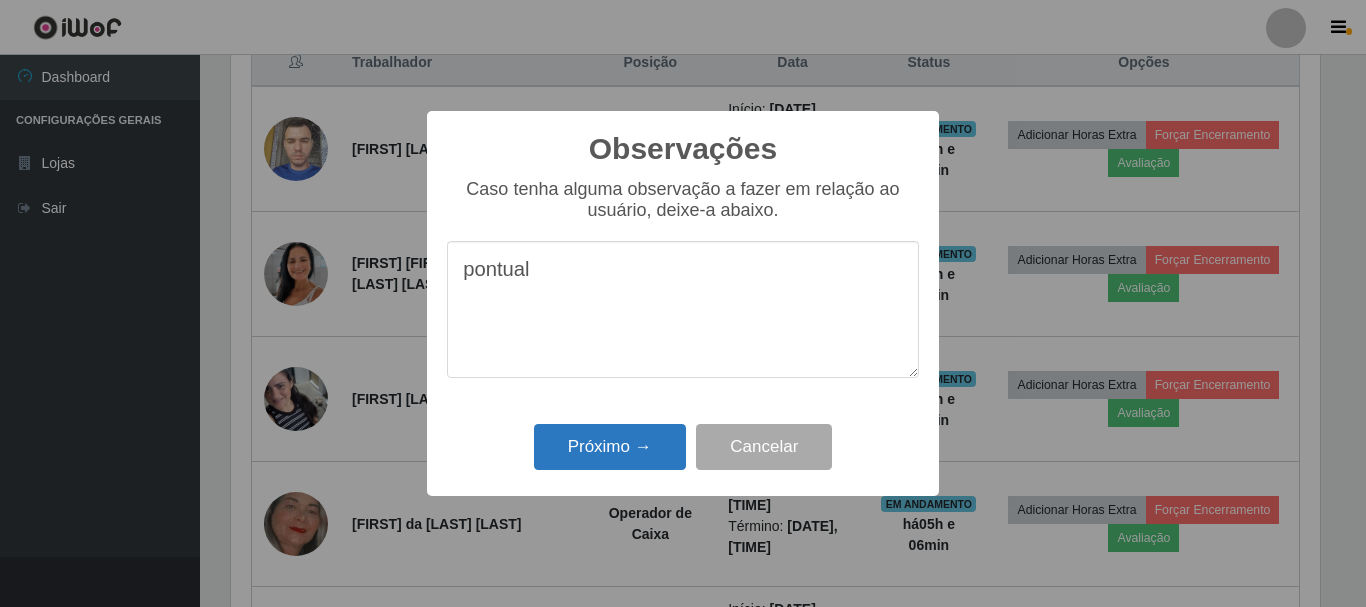 type on "pontual" 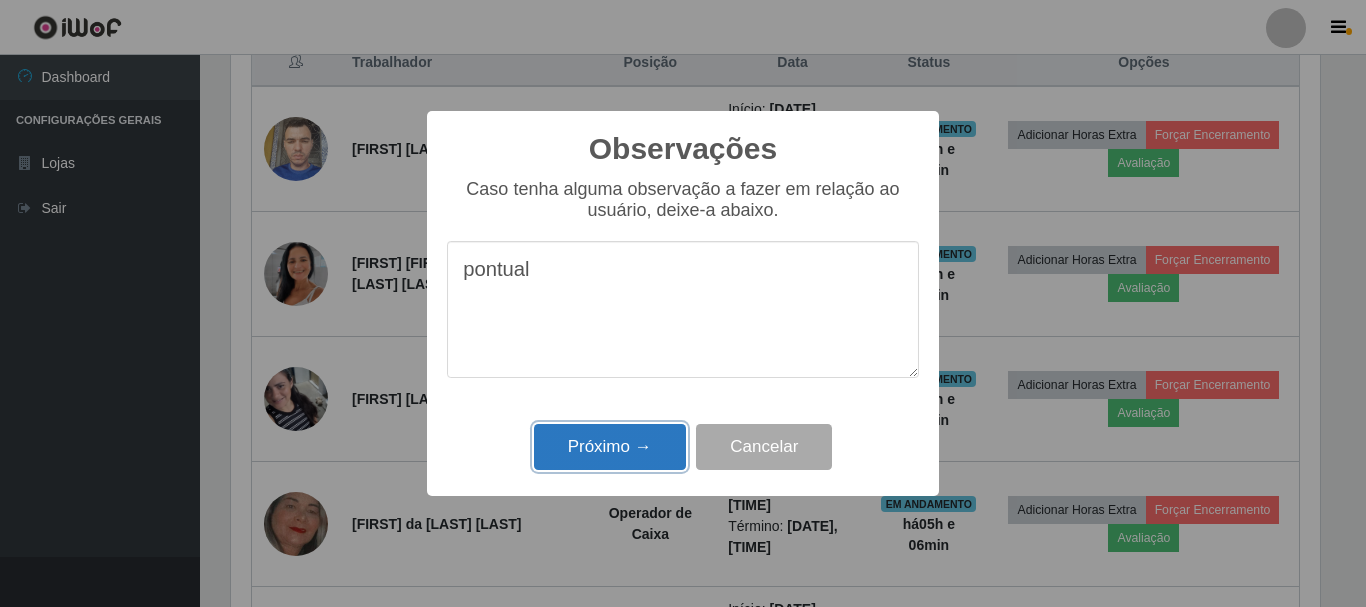 click on "Próximo →" at bounding box center (610, 447) 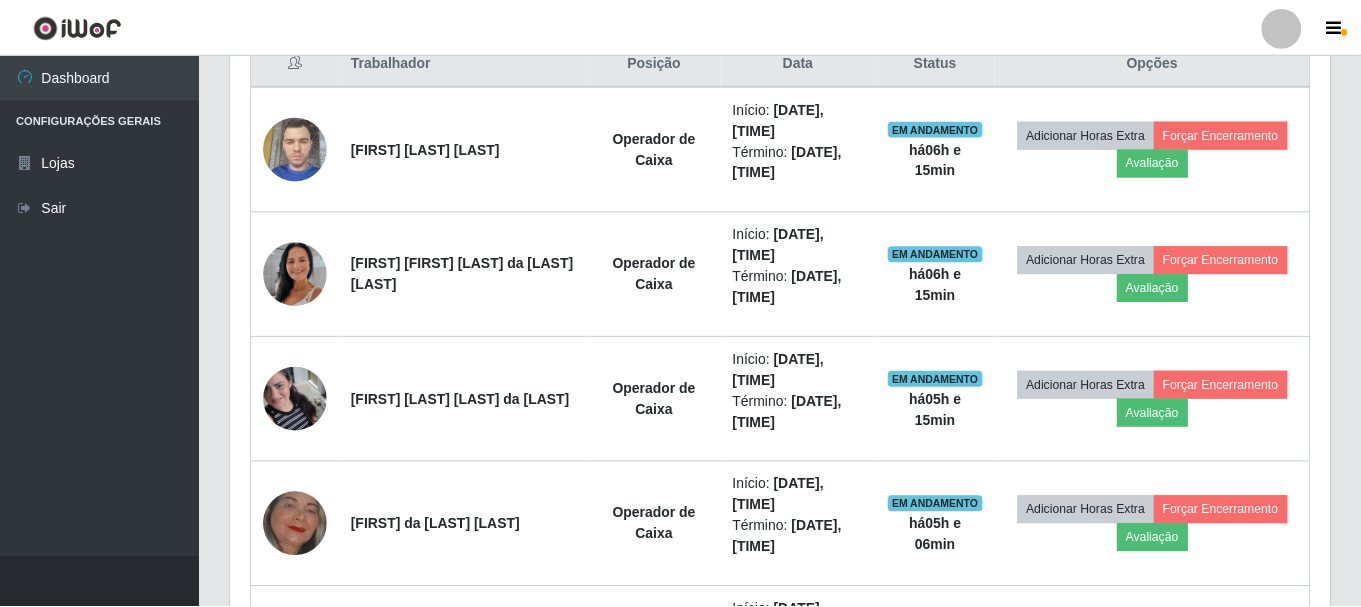 scroll, scrollTop: 999585, scrollLeft: 998901, axis: both 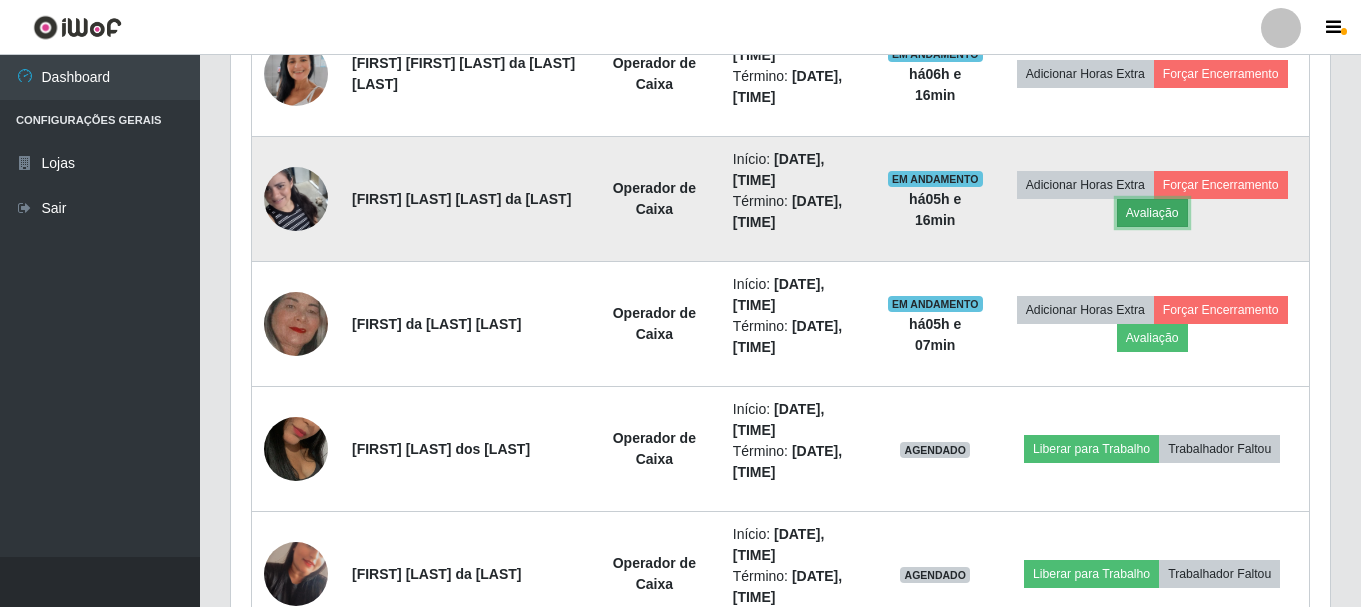 click on "Avaliação" at bounding box center [1152, 213] 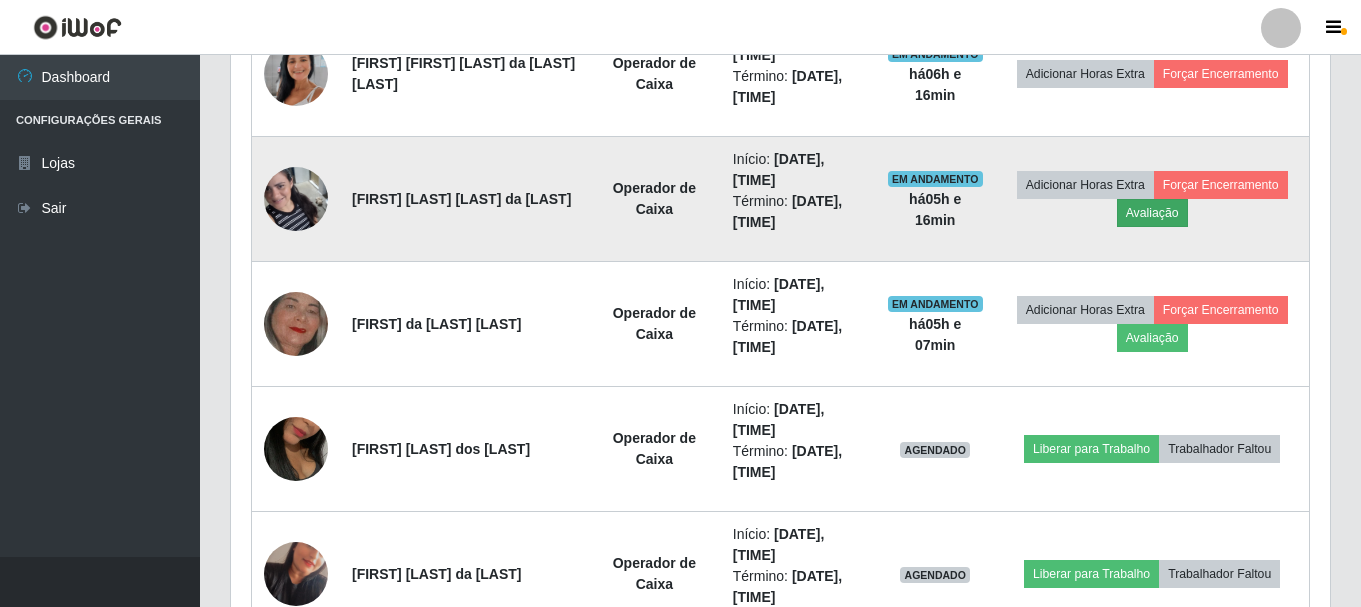 scroll, scrollTop: 999585, scrollLeft: 998911, axis: both 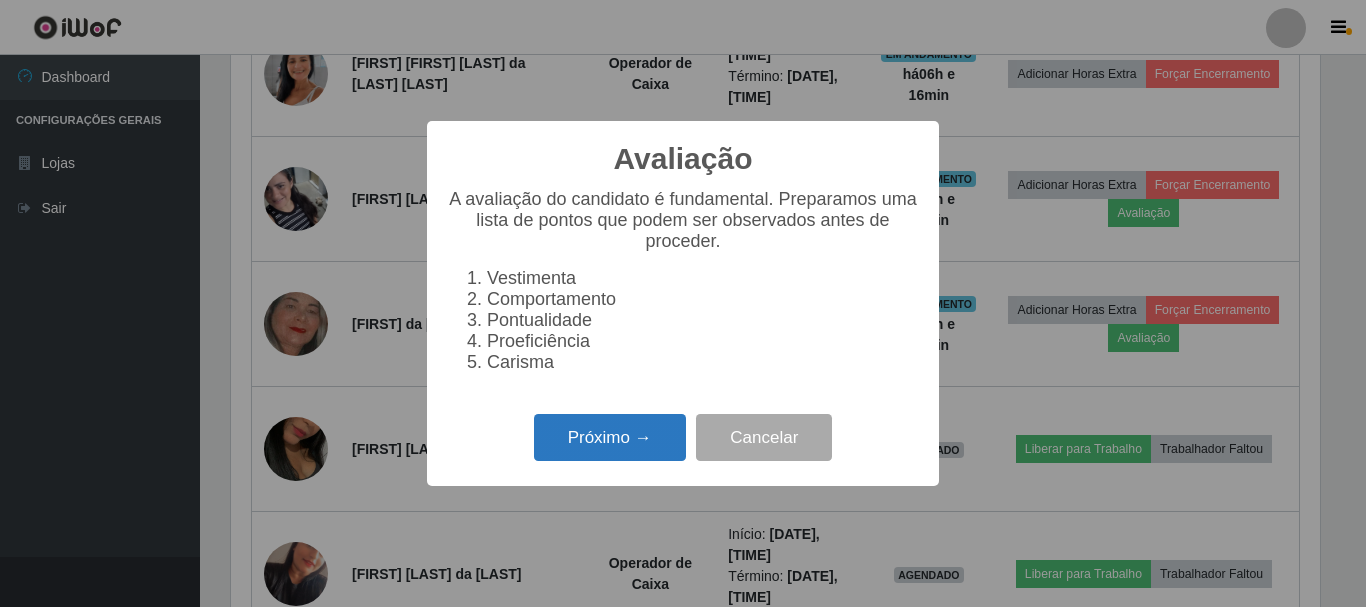click on "Próximo →" at bounding box center (610, 437) 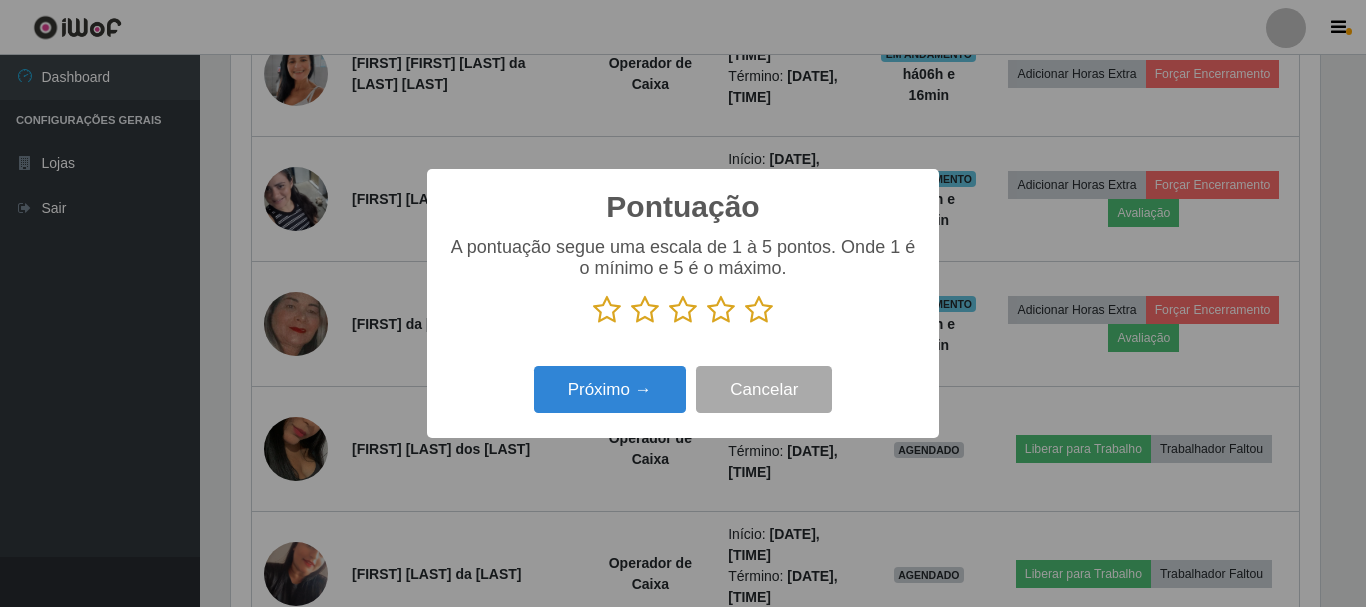 scroll, scrollTop: 999585, scrollLeft: 998911, axis: both 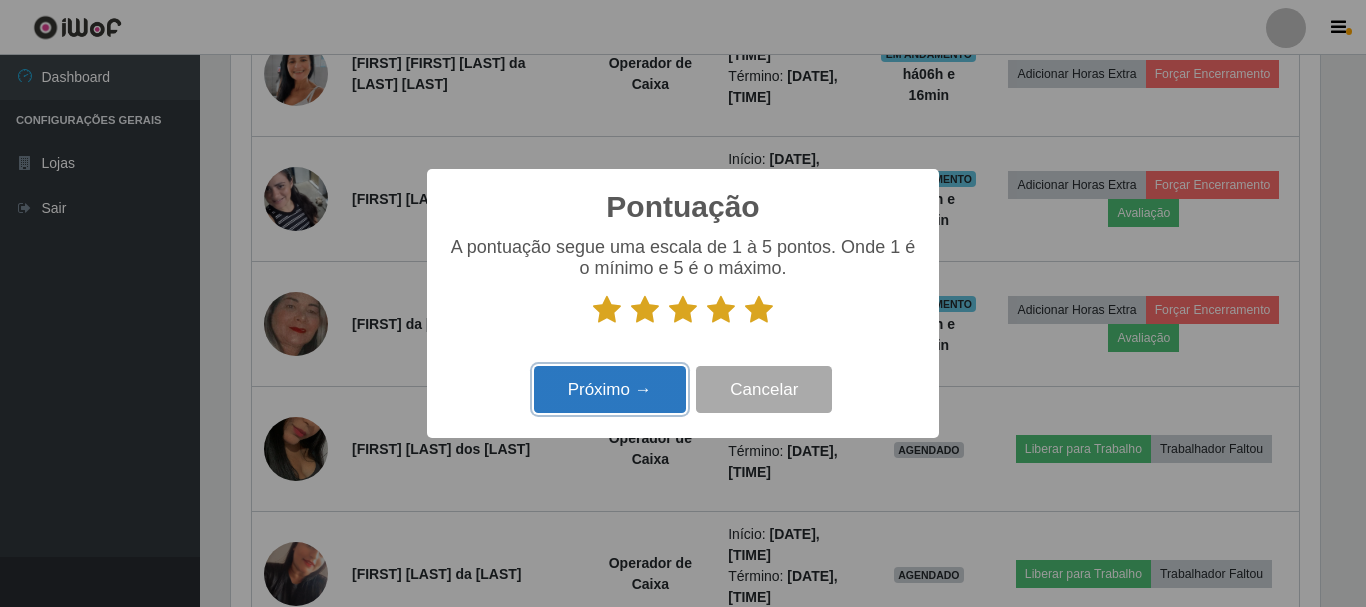 click on "Próximo →" at bounding box center (610, 389) 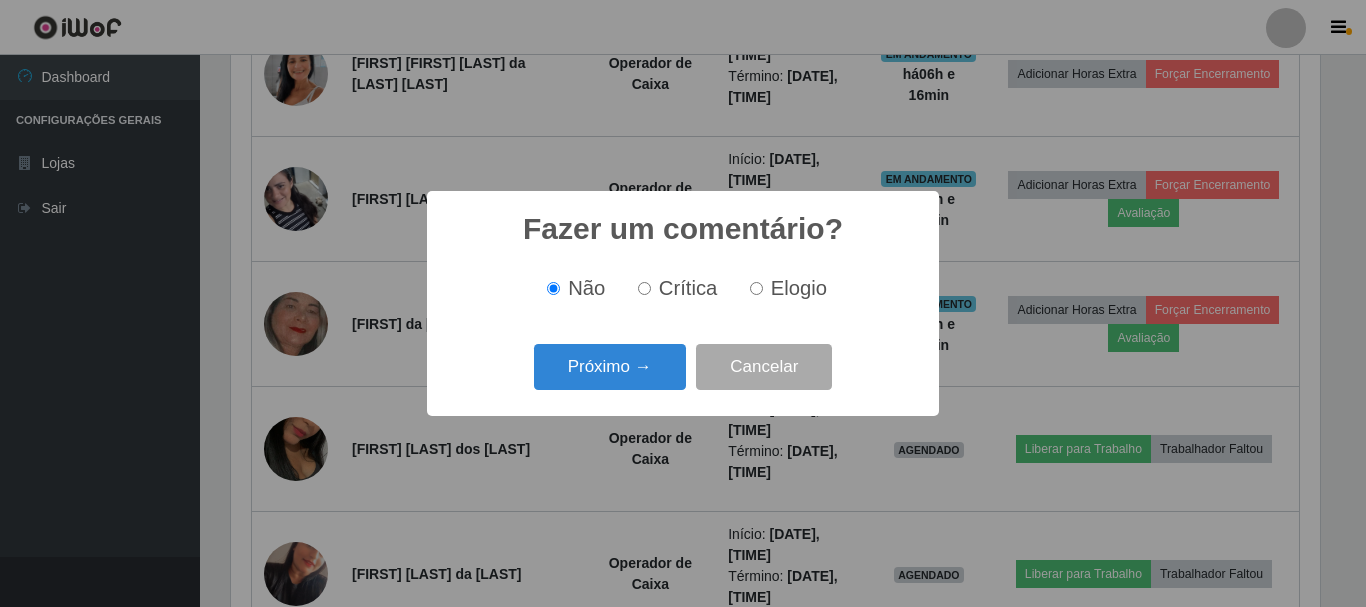 scroll, scrollTop: 999585, scrollLeft: 998911, axis: both 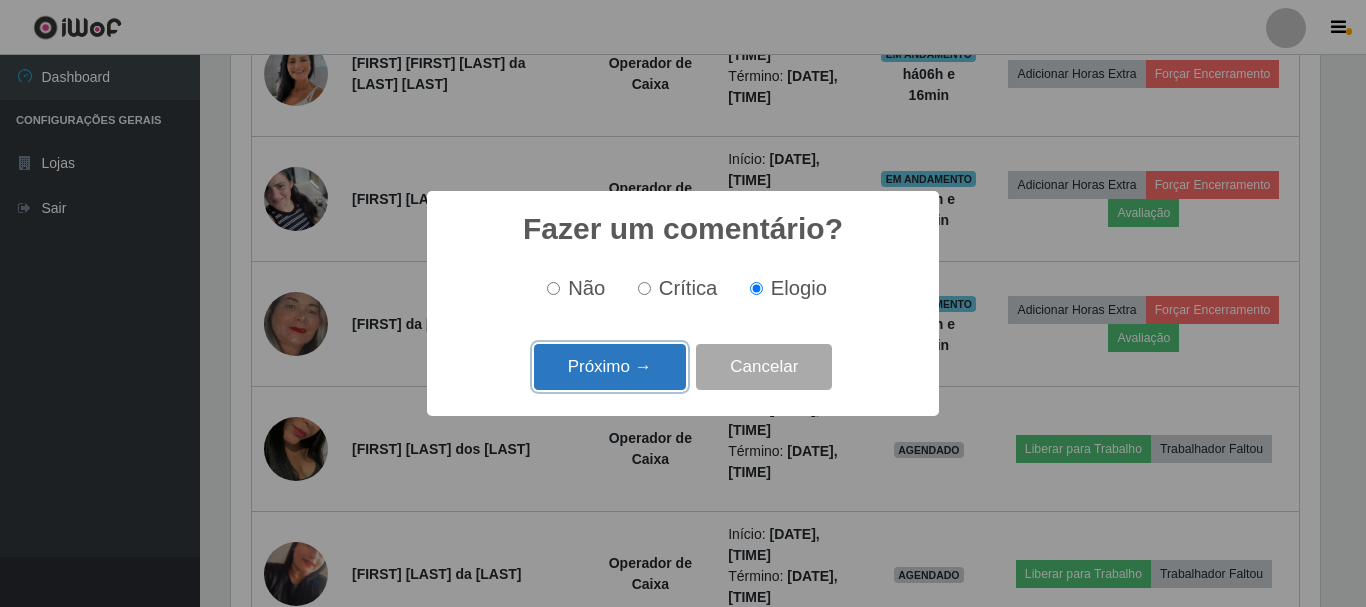 click on "Próximo →" at bounding box center [610, 367] 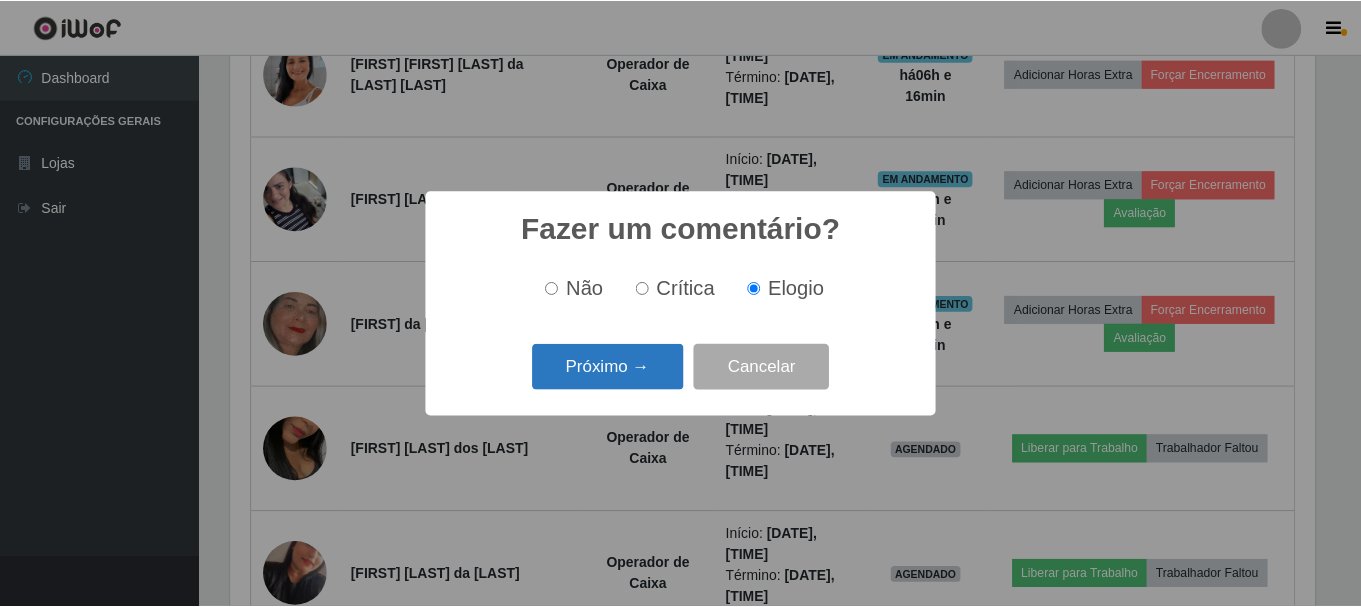 scroll, scrollTop: 999585, scrollLeft: 998911, axis: both 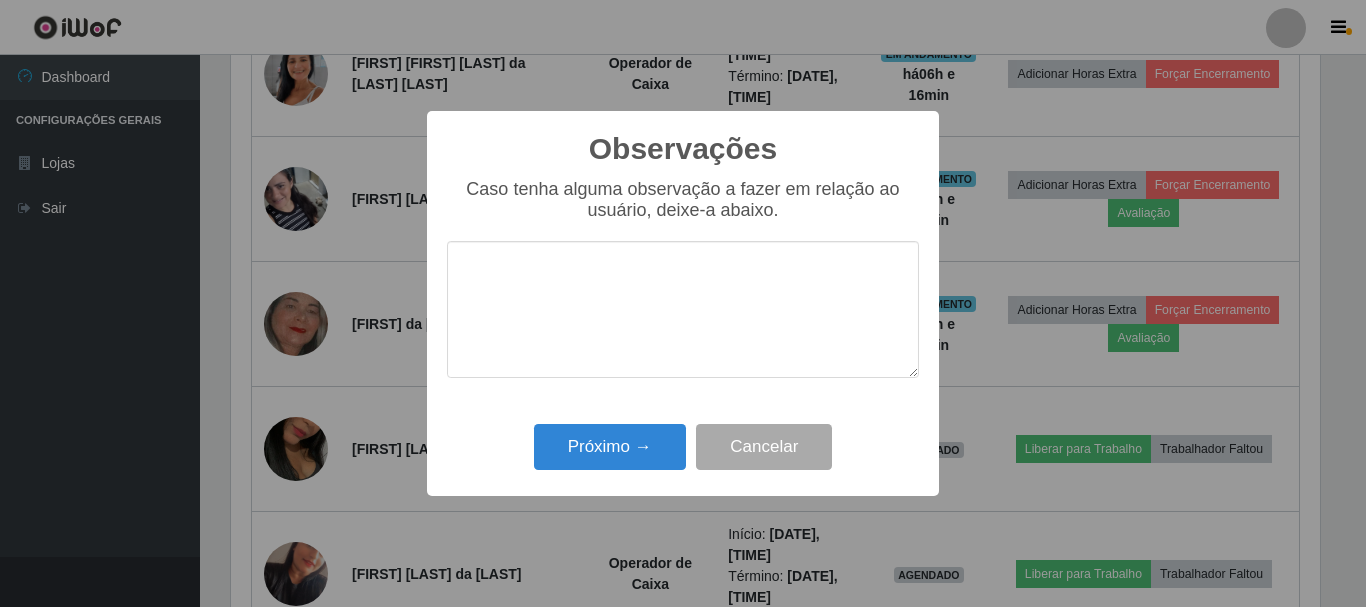 click at bounding box center [683, 309] 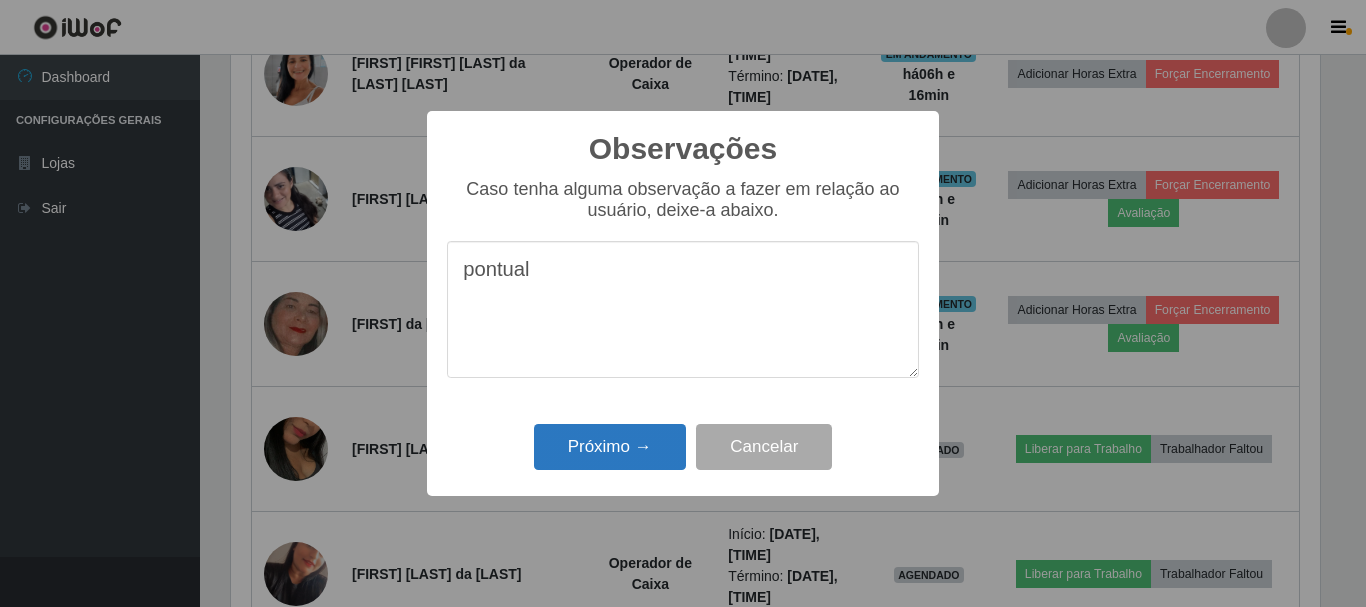 type on "pontual" 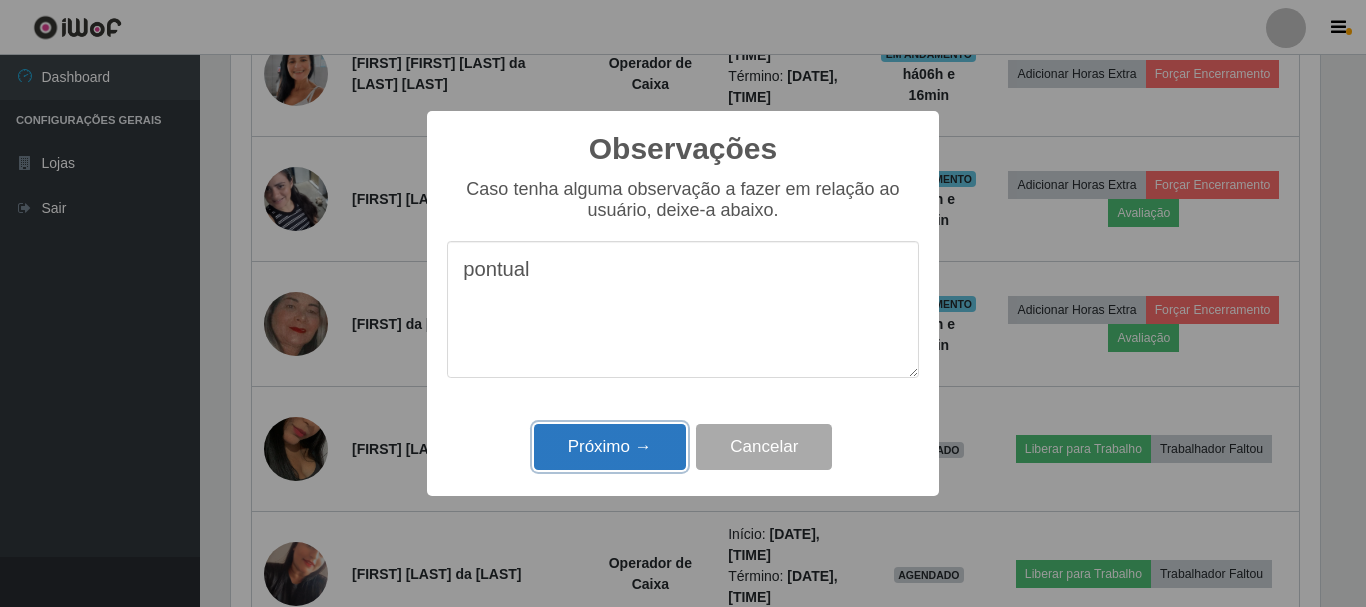 click on "Próximo →" at bounding box center [610, 447] 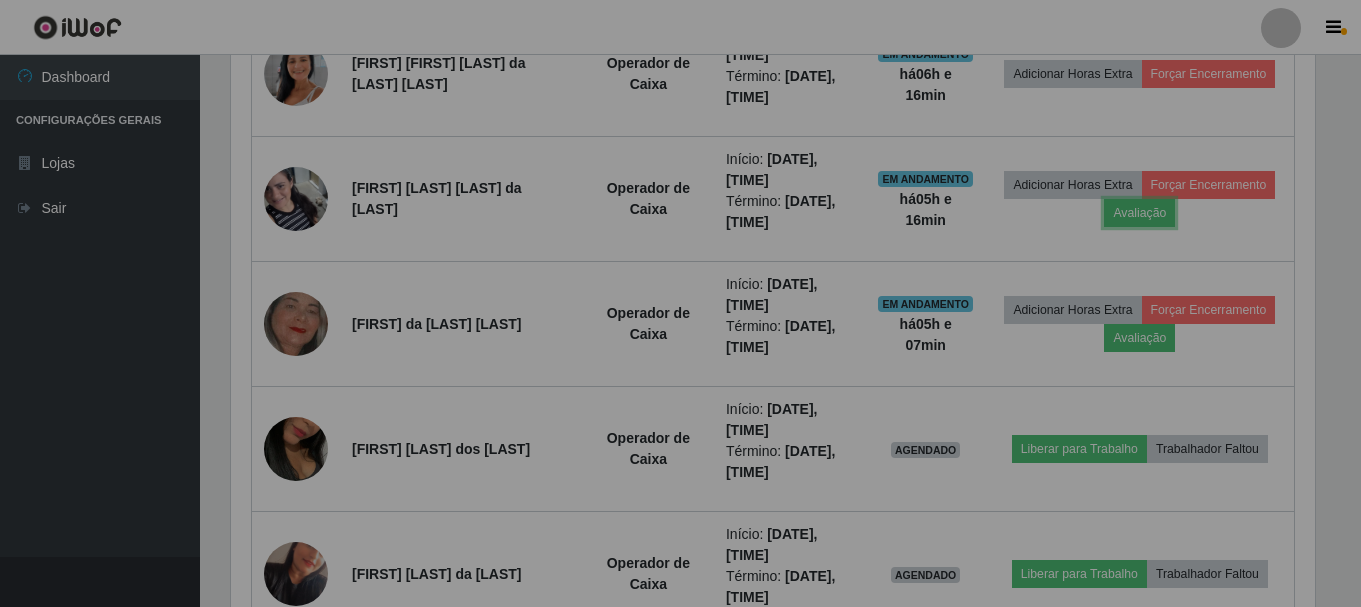 scroll, scrollTop: 999585, scrollLeft: 998901, axis: both 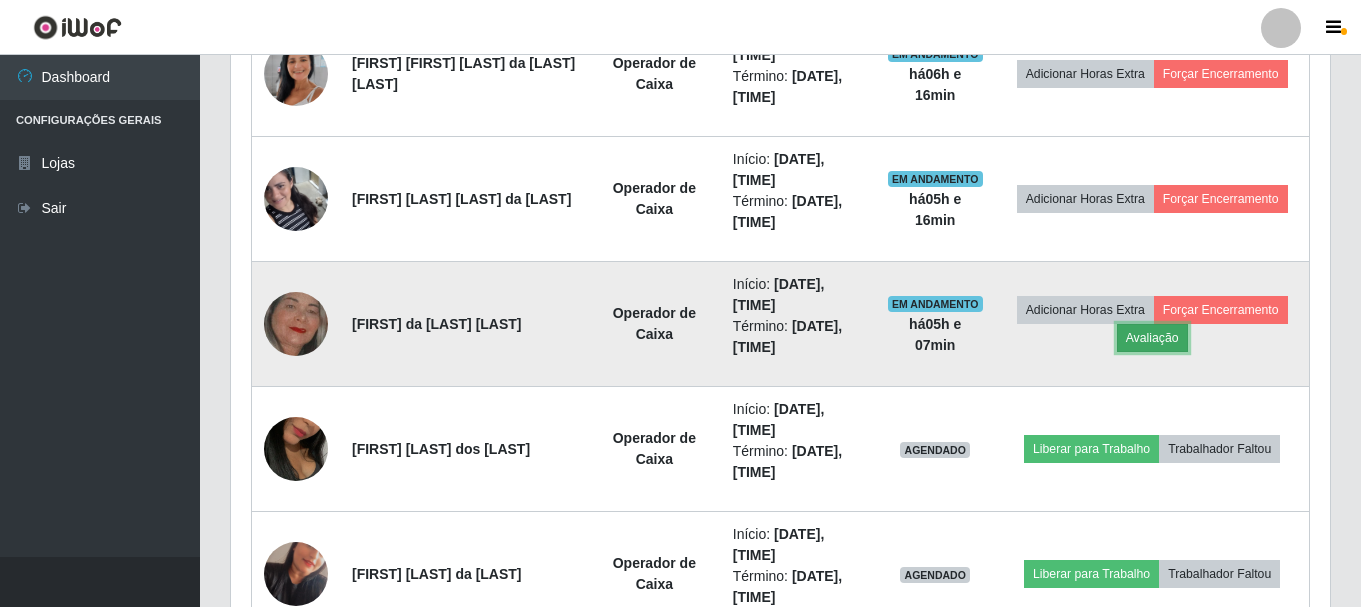 click on "Avaliação" at bounding box center [1152, 338] 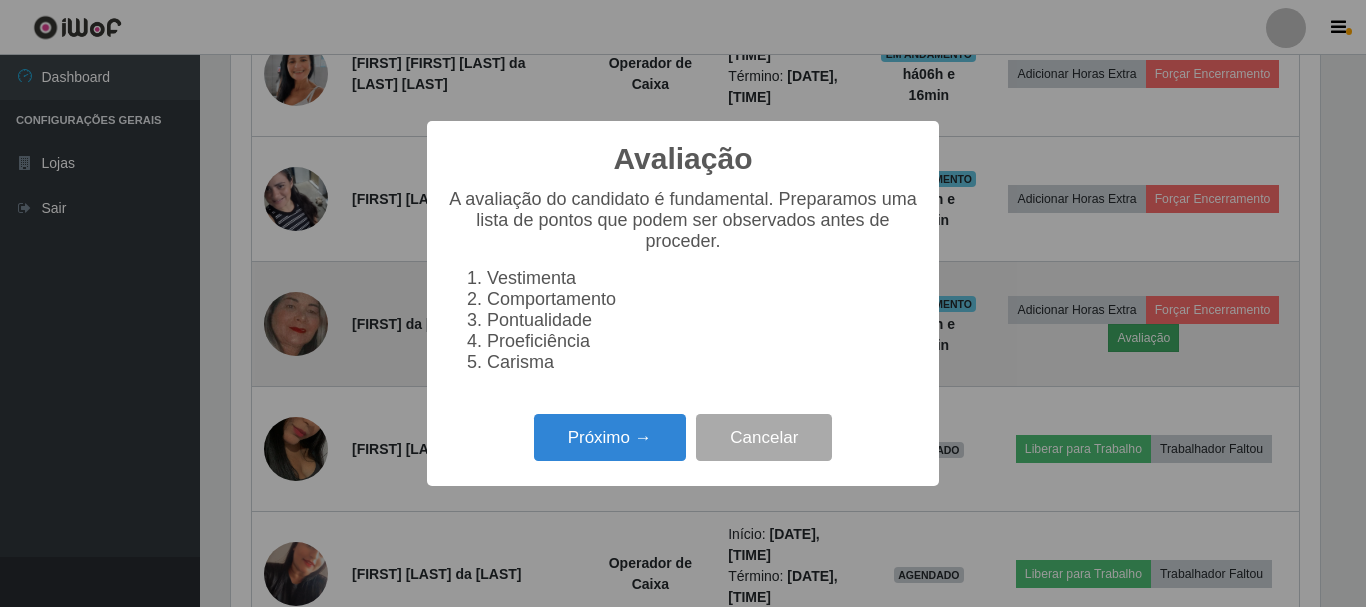 scroll, scrollTop: 999585, scrollLeft: 998911, axis: both 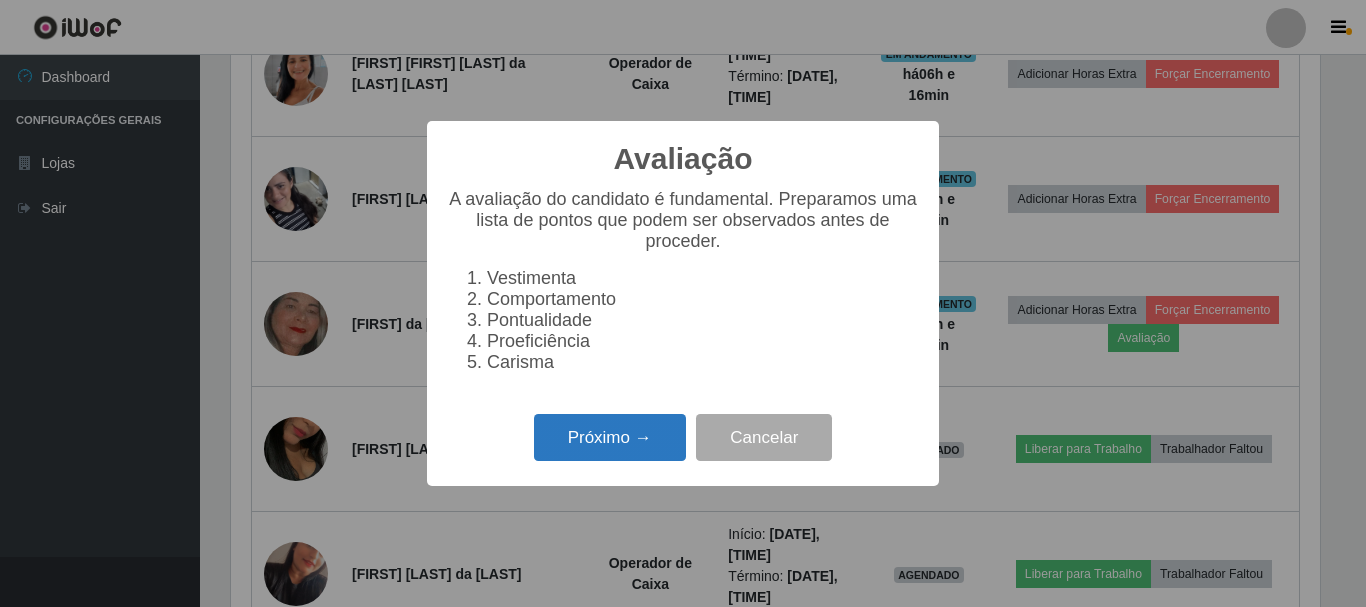 click on "Próximo →" at bounding box center [610, 437] 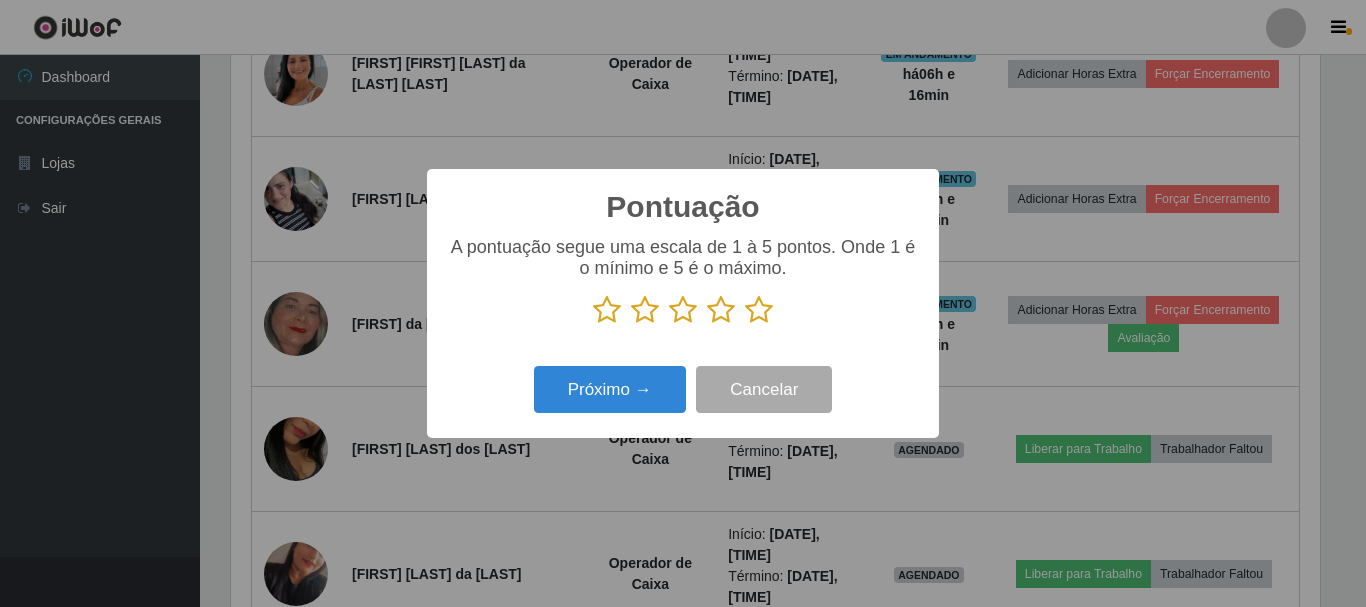 scroll, scrollTop: 999585, scrollLeft: 998911, axis: both 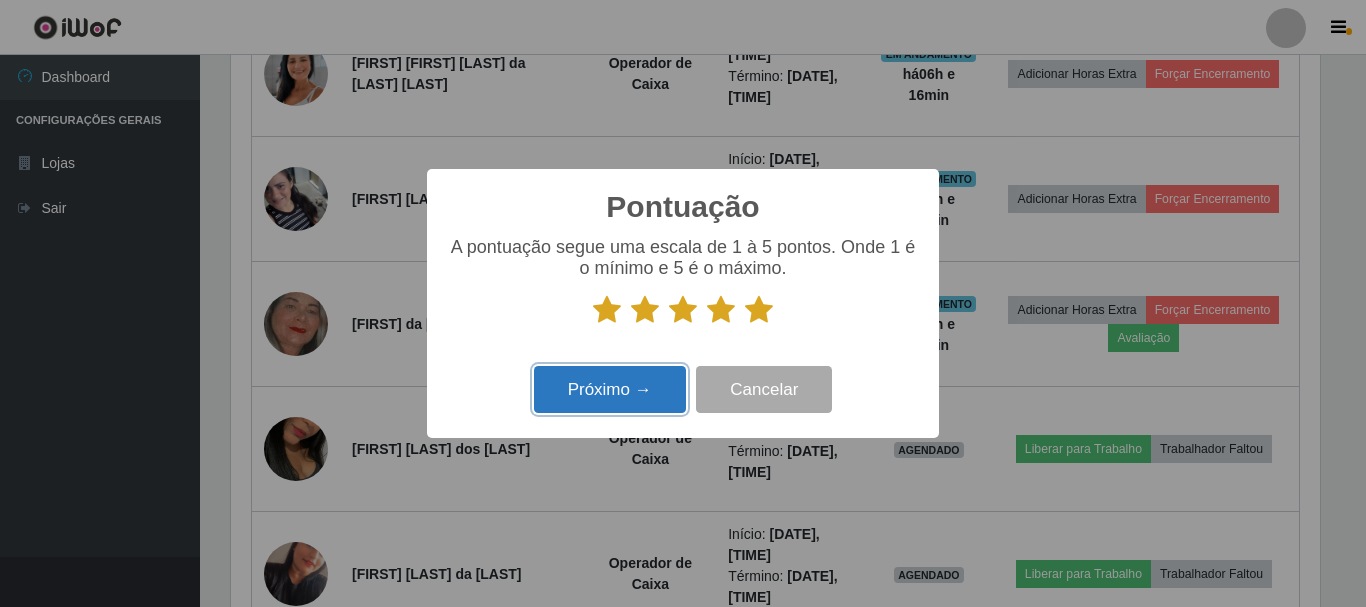 click on "Próximo →" at bounding box center [610, 389] 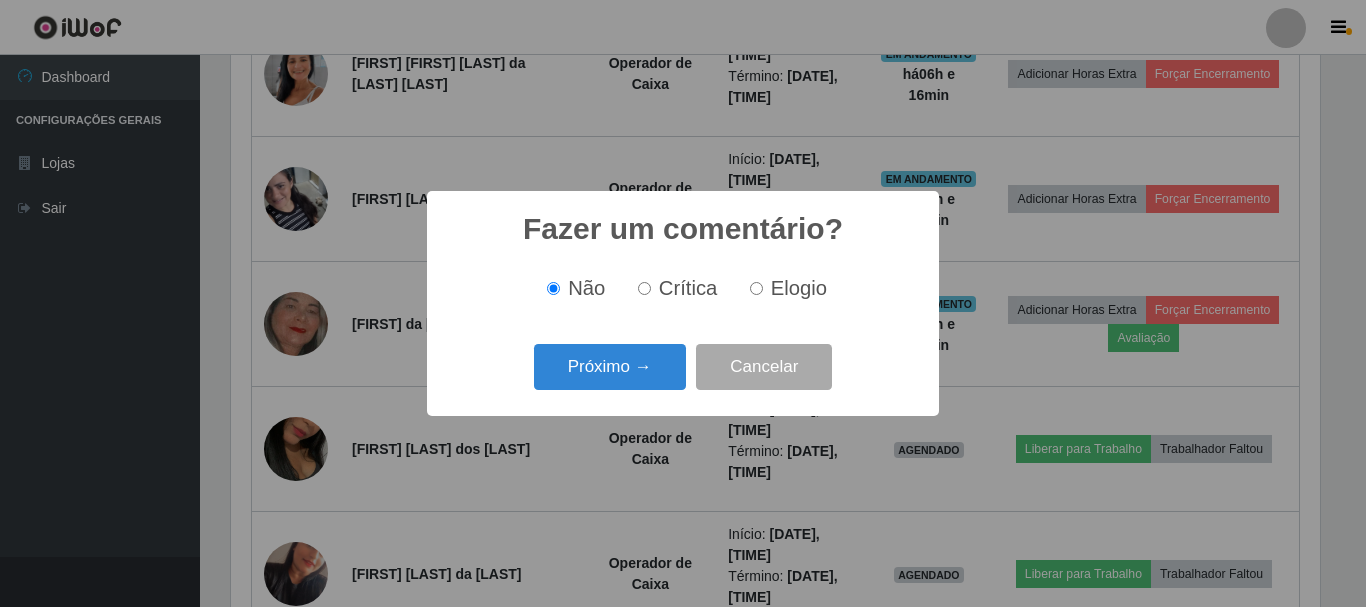 scroll, scrollTop: 999585, scrollLeft: 998911, axis: both 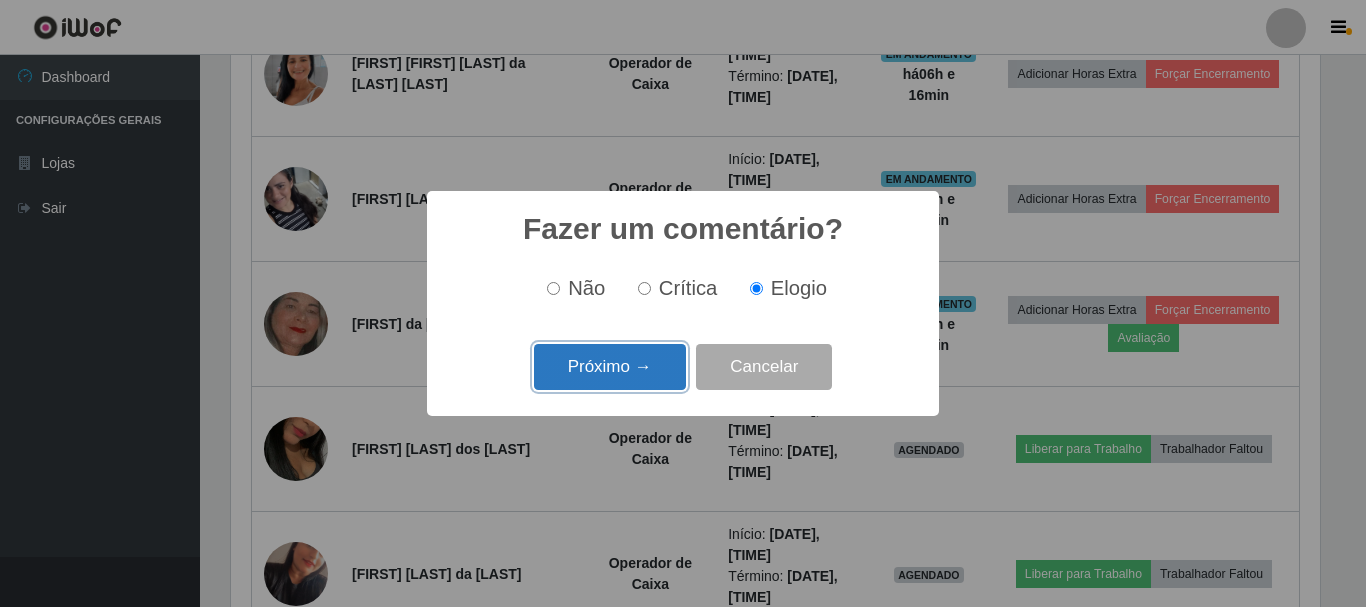 click on "Próximo →" at bounding box center (610, 367) 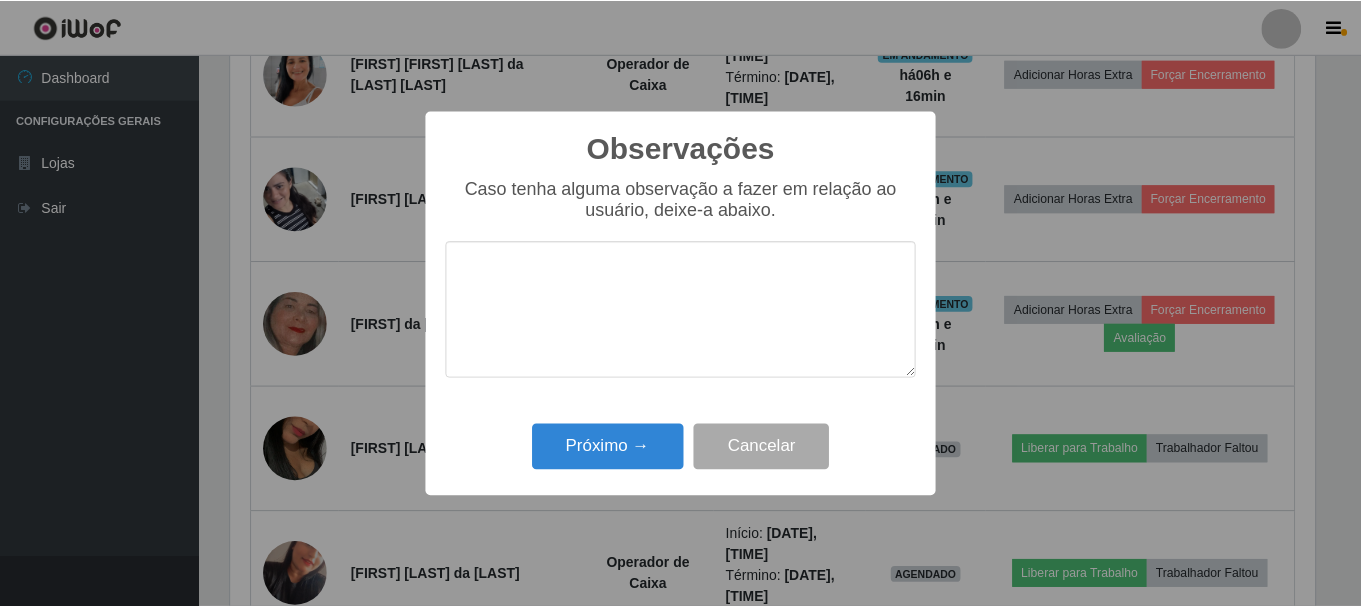 scroll, scrollTop: 999585, scrollLeft: 998911, axis: both 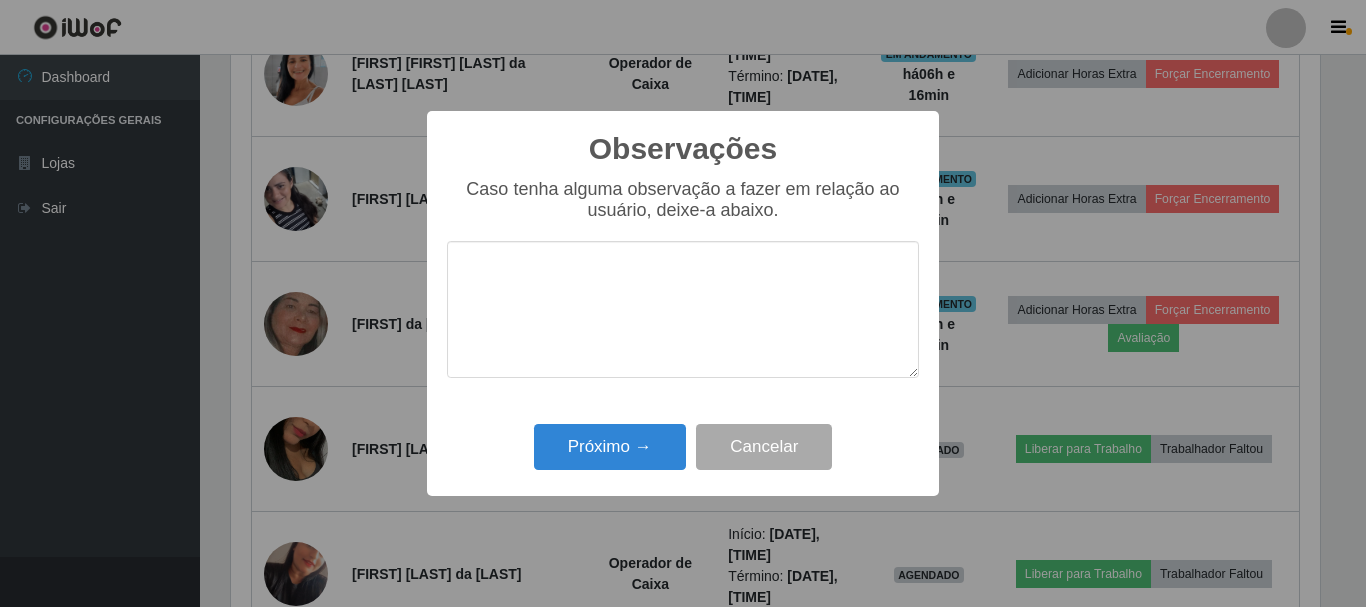 click at bounding box center [683, 309] 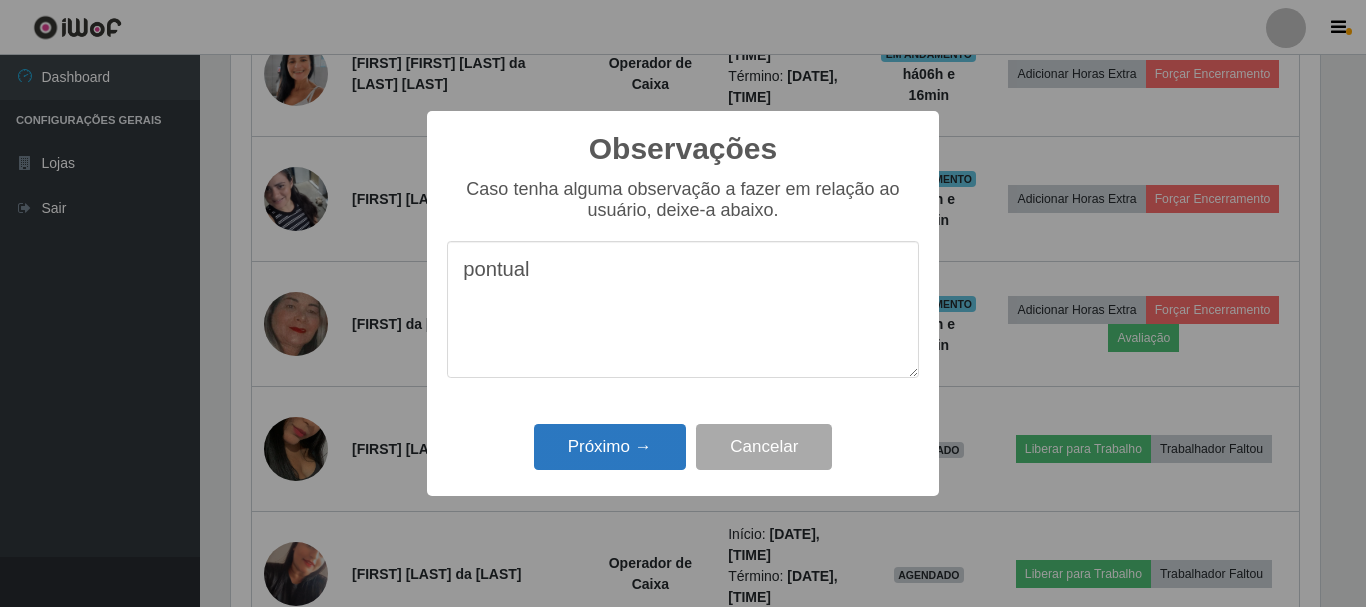 type on "pontual" 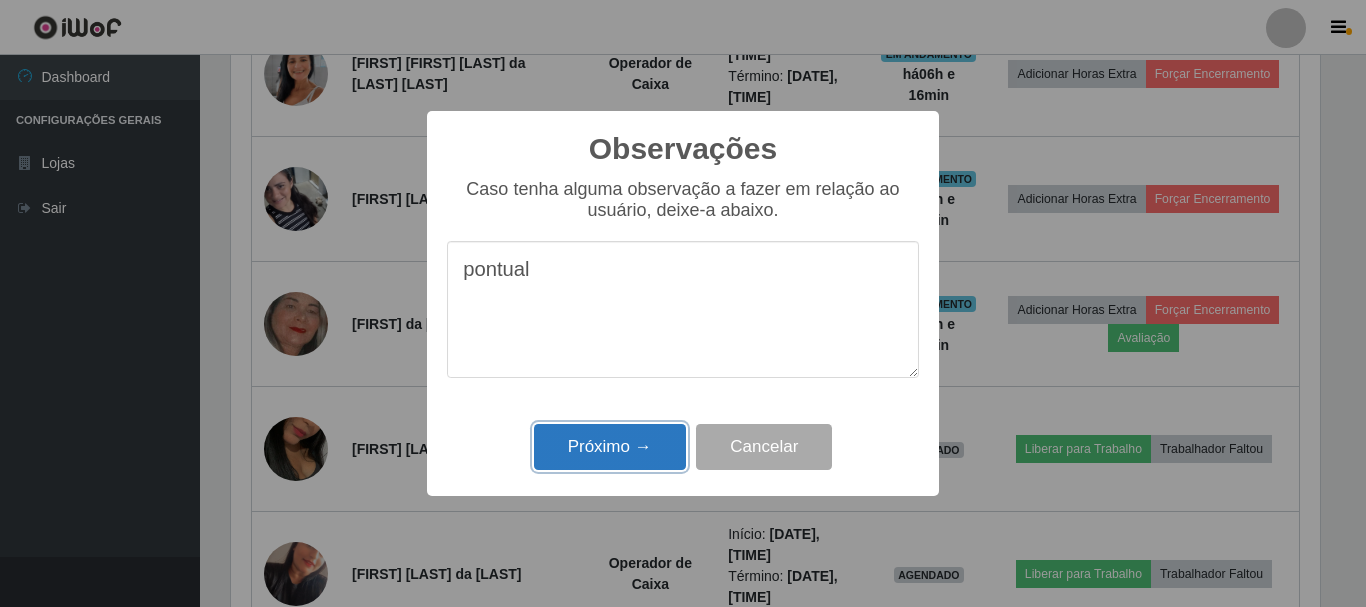 click on "Próximo →" at bounding box center [610, 447] 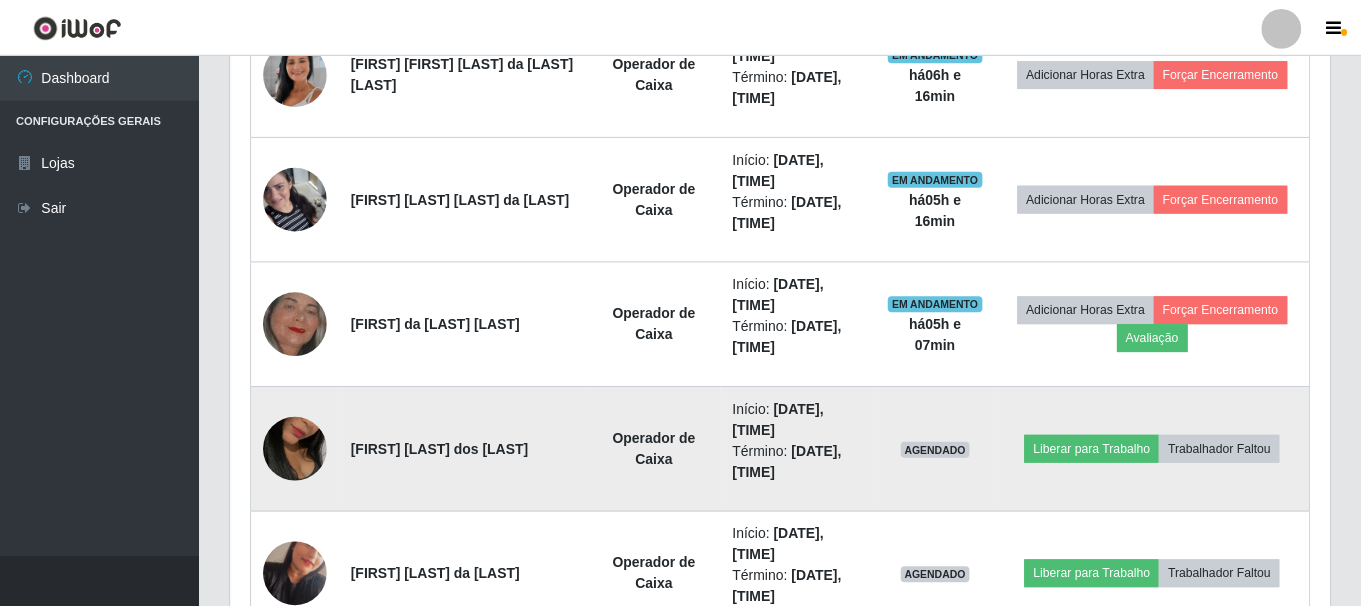 scroll, scrollTop: 999585, scrollLeft: 998901, axis: both 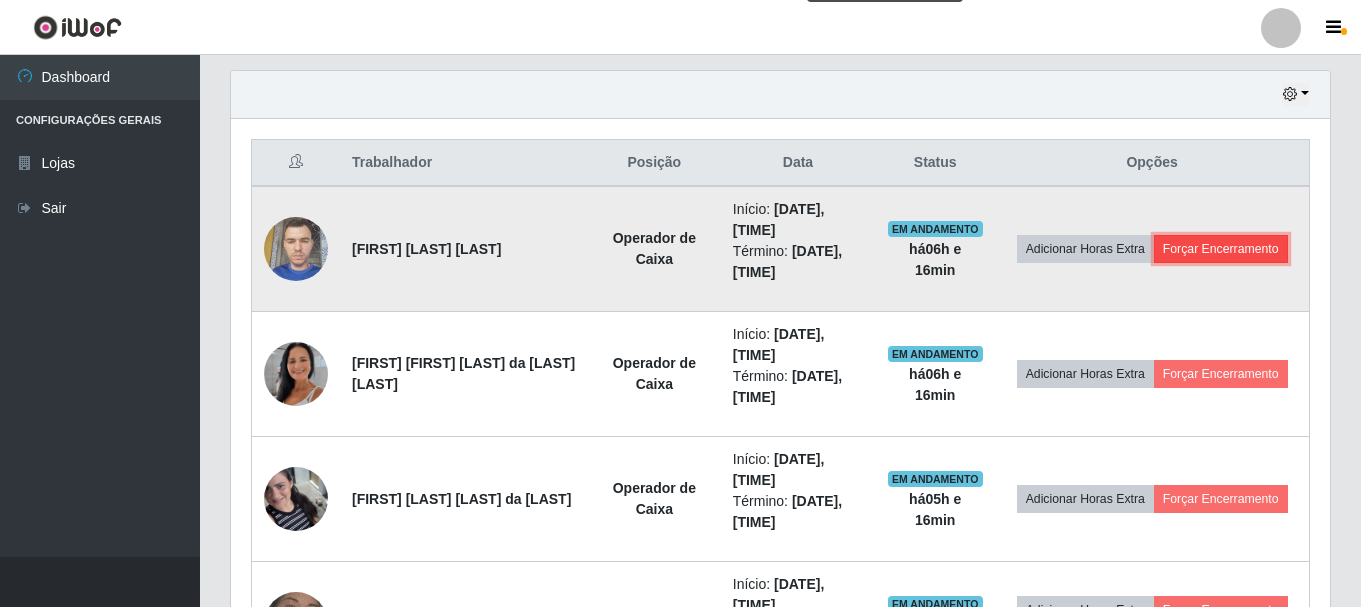 click on "Forçar Encerramento" at bounding box center (1221, 249) 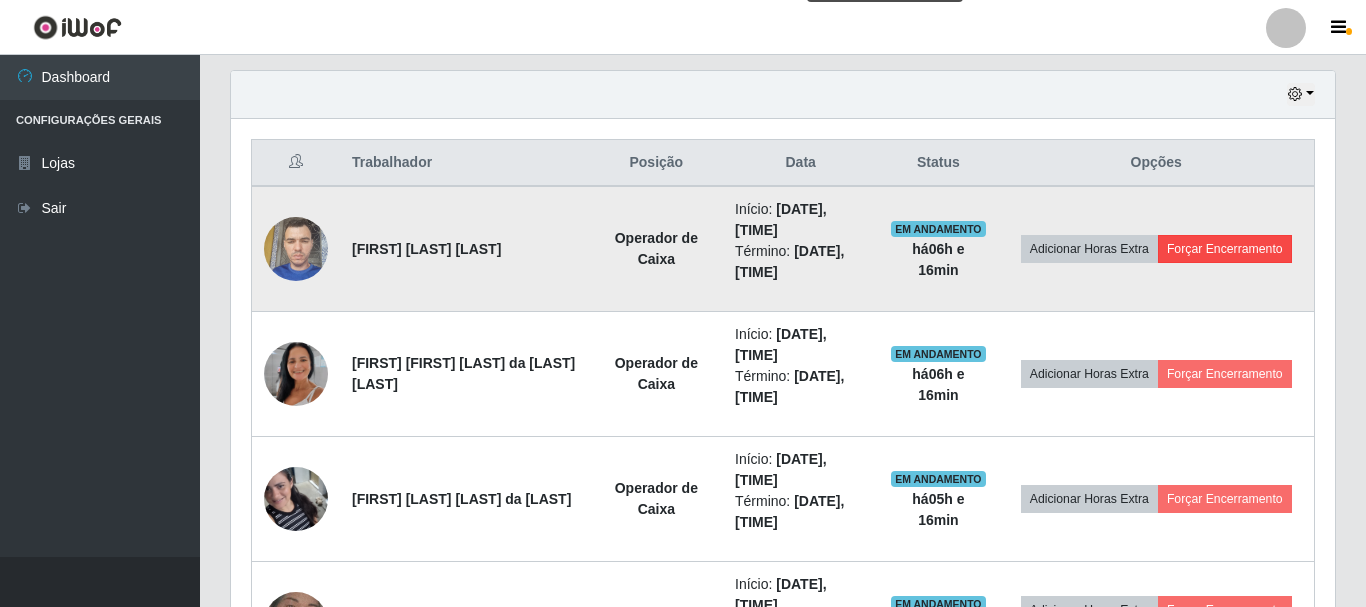 scroll, scrollTop: 999585, scrollLeft: 998911, axis: both 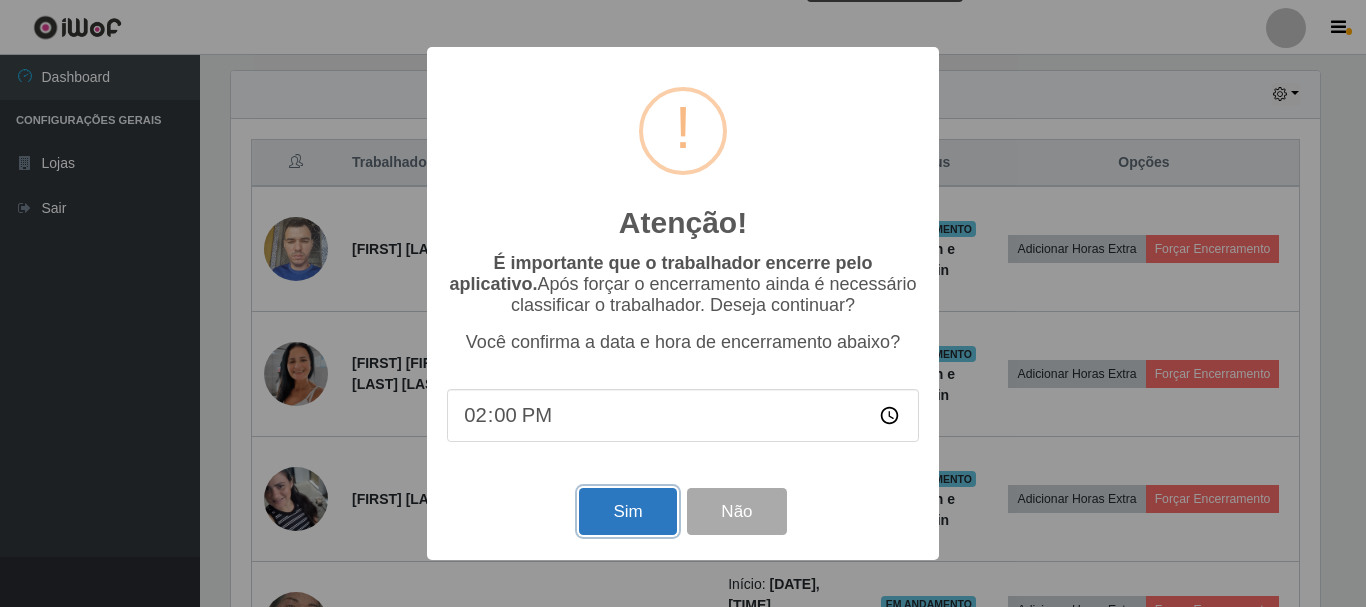 click on "Sim" at bounding box center (627, 511) 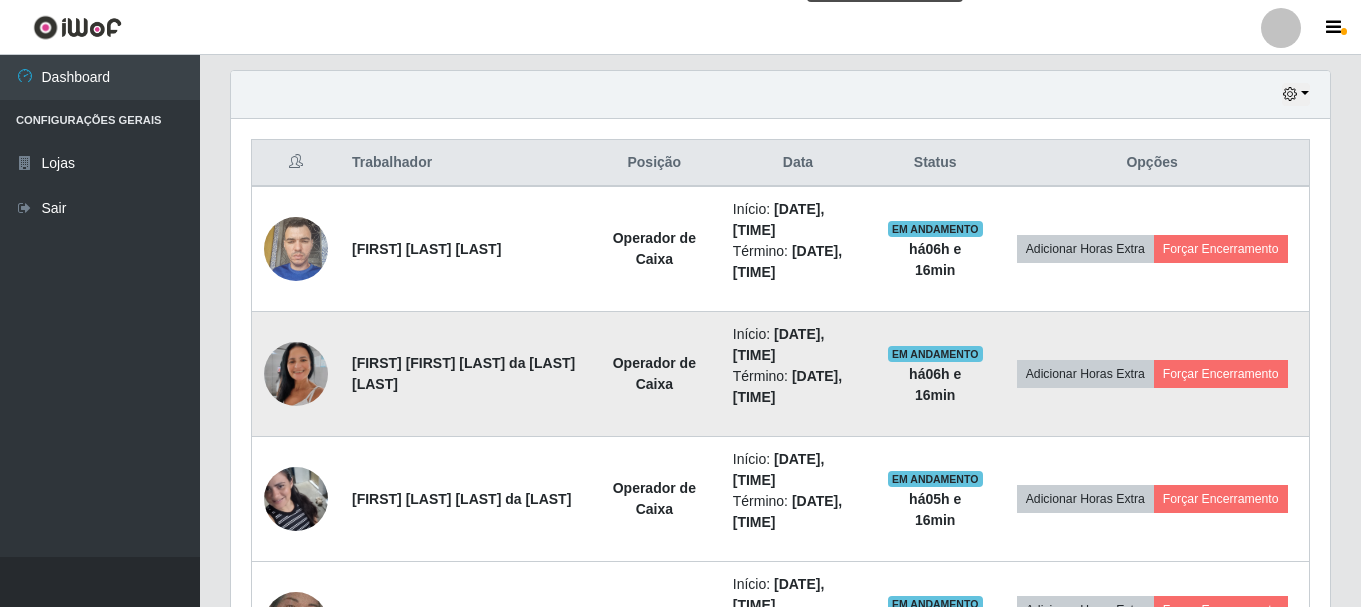 scroll, scrollTop: 999585, scrollLeft: 998901, axis: both 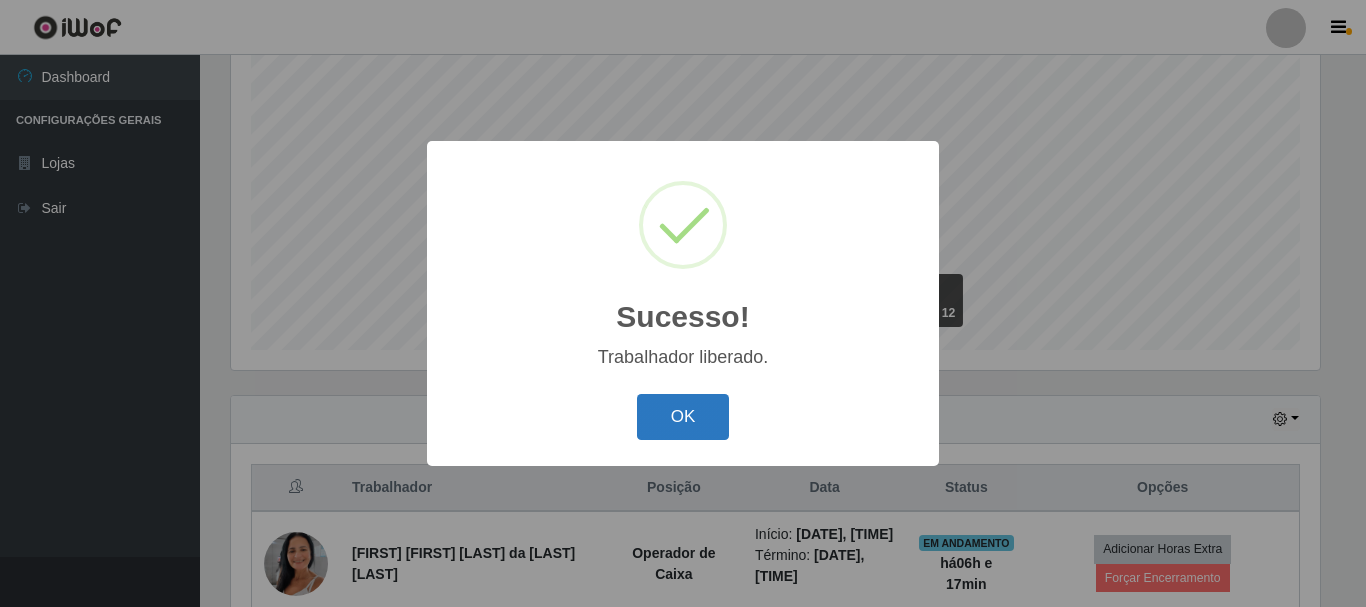 click on "OK" at bounding box center [683, 417] 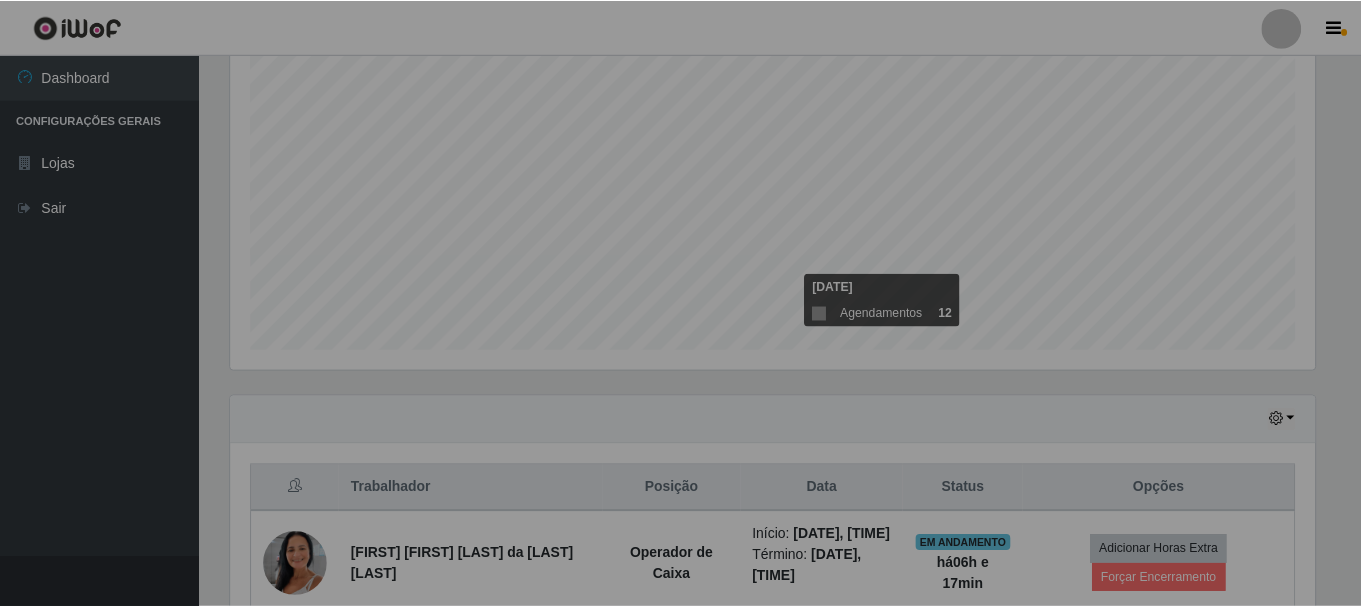 scroll, scrollTop: 999585, scrollLeft: 998901, axis: both 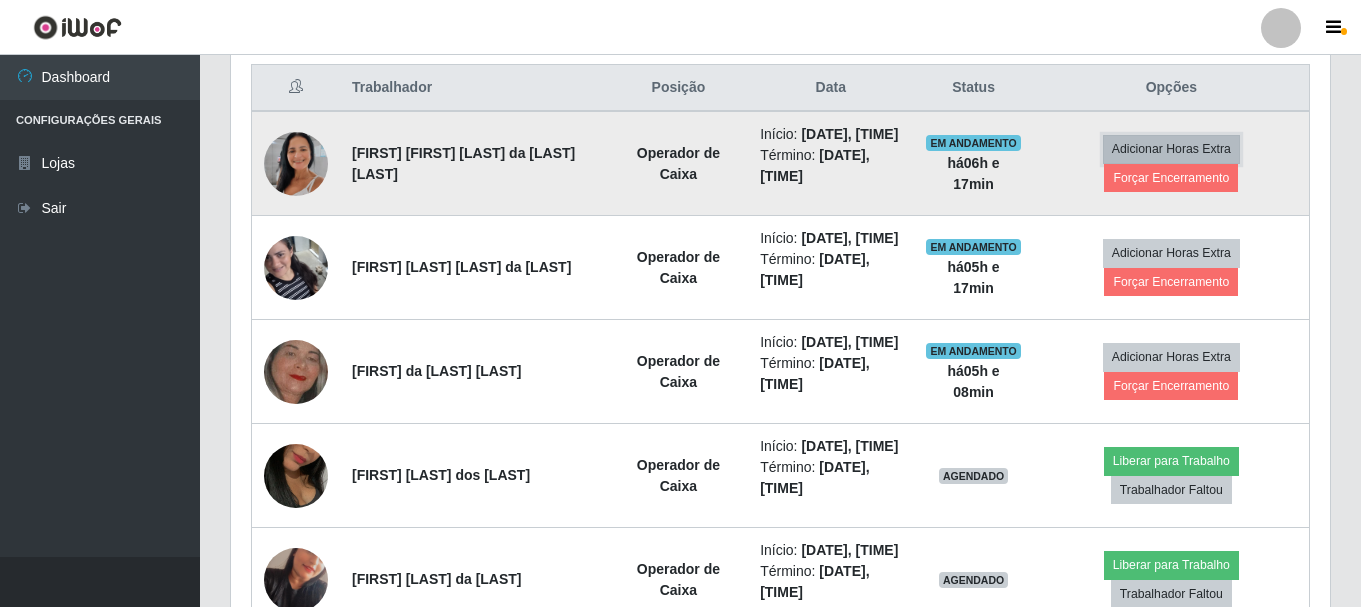 click on "Adicionar Horas Extra" at bounding box center (1171, 149) 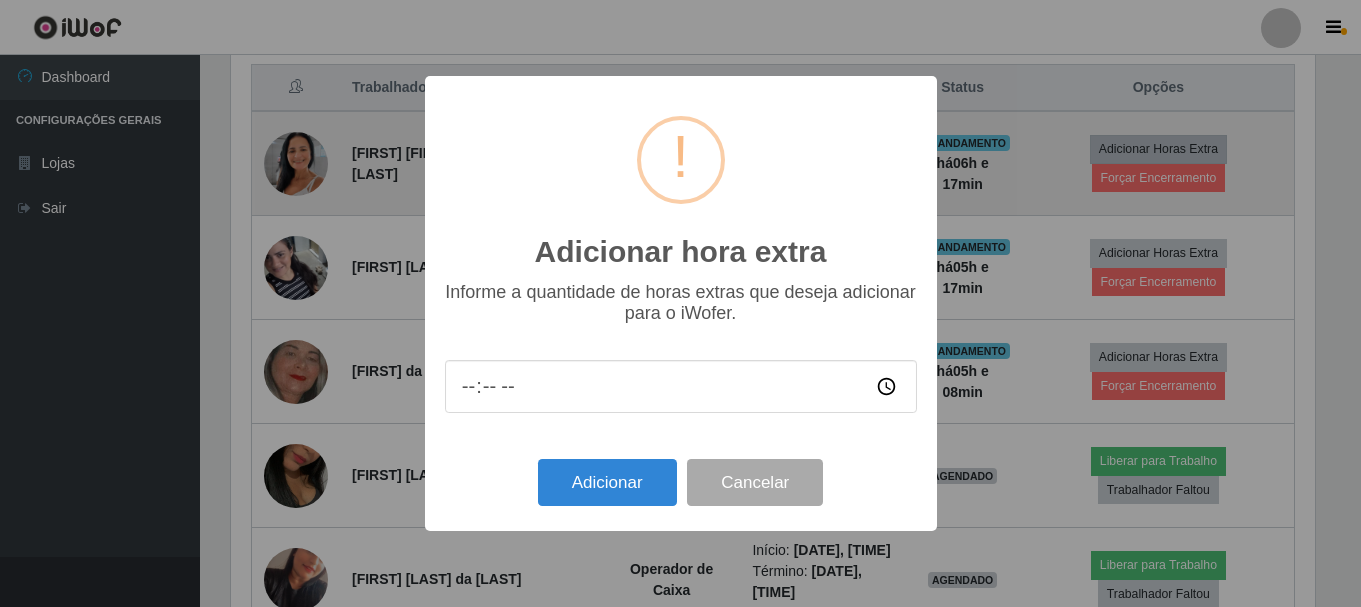 scroll, scrollTop: 999585, scrollLeft: 998911, axis: both 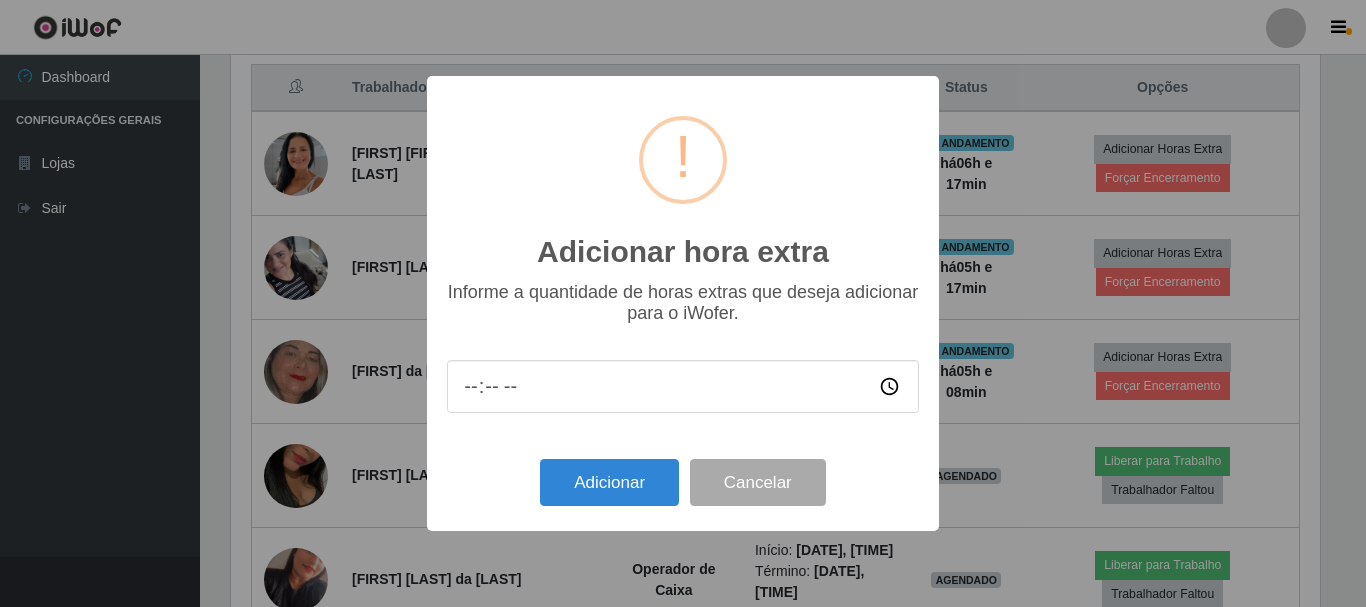 click on "Adicionar hora extra × Informe a quantidade de horas extras que deseja adicionar para o iWofer.
[TIME]
Adicionar Cancelar" at bounding box center [683, 303] 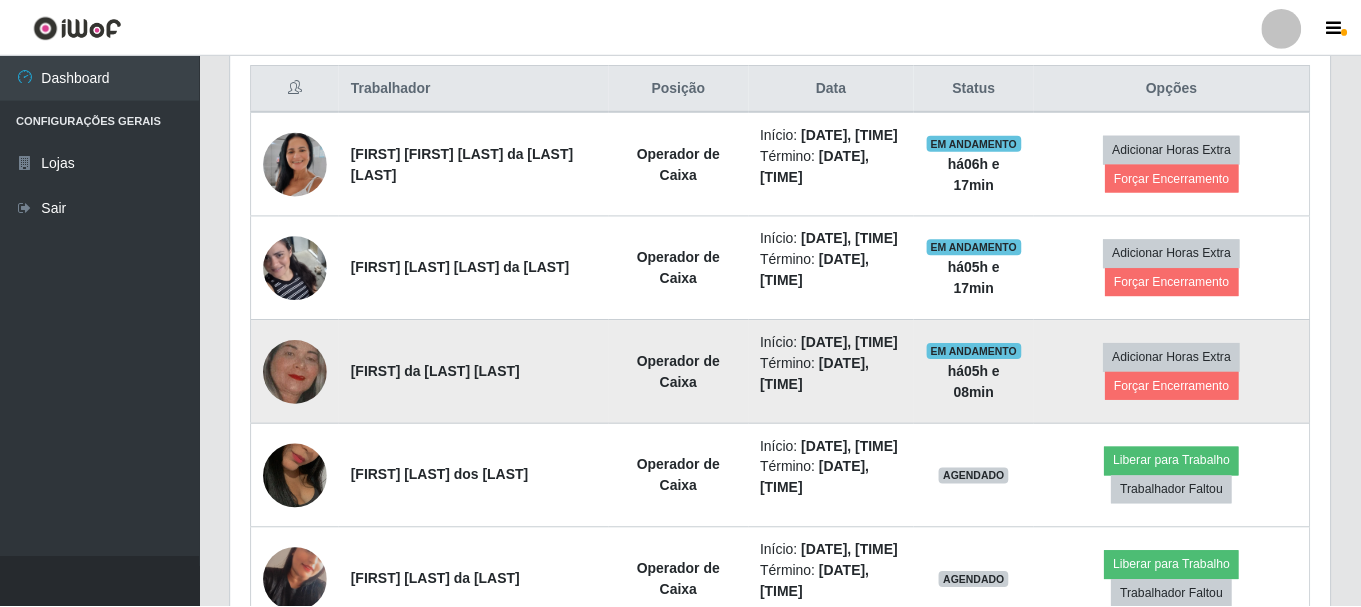 scroll, scrollTop: 999585, scrollLeft: 998901, axis: both 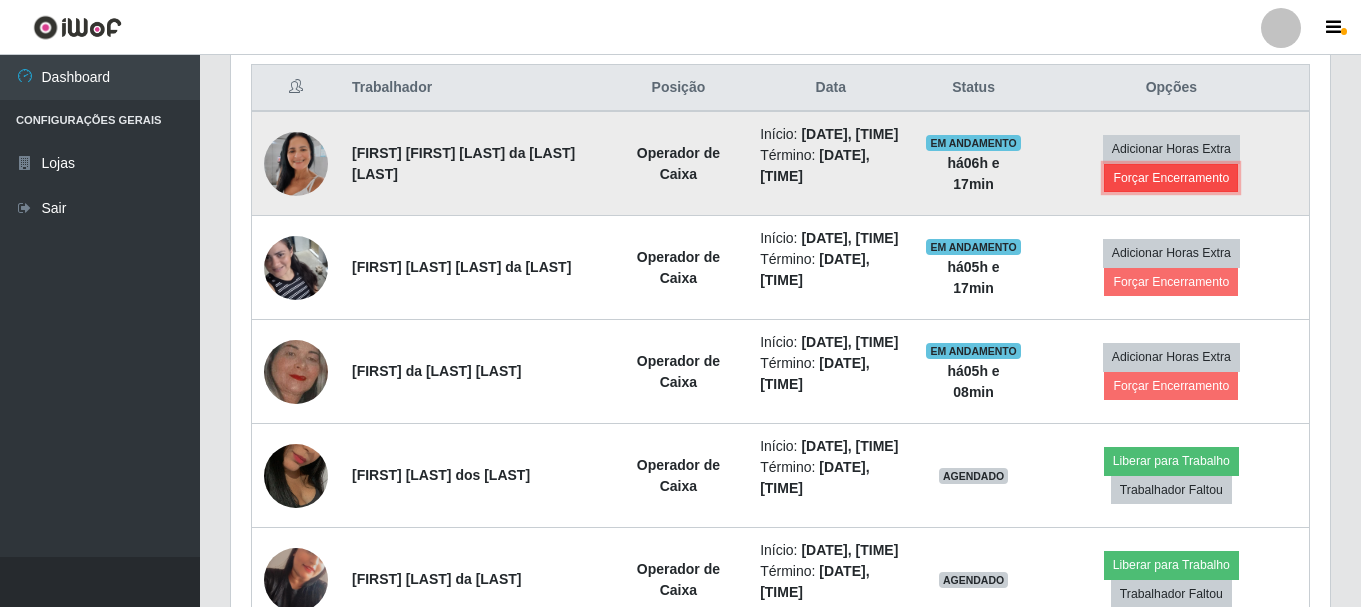 click on "Forçar Encerramento" at bounding box center (1171, 178) 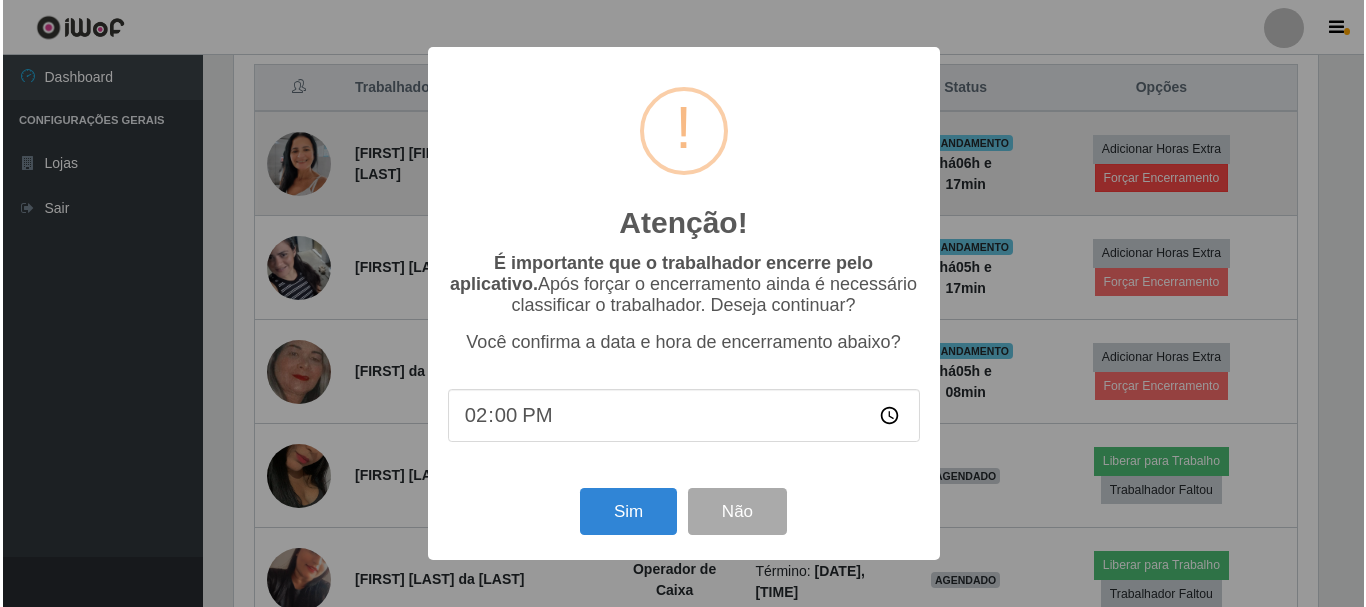 scroll, scrollTop: 999585, scrollLeft: 998911, axis: both 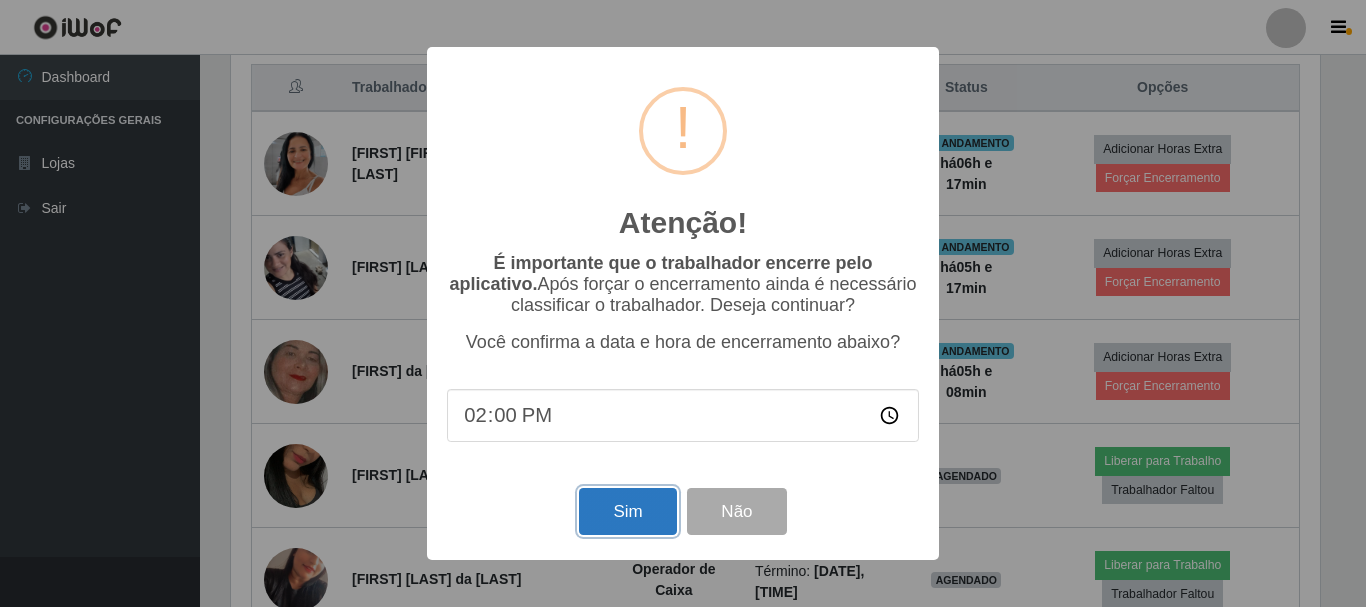 click on "Sim" at bounding box center (627, 511) 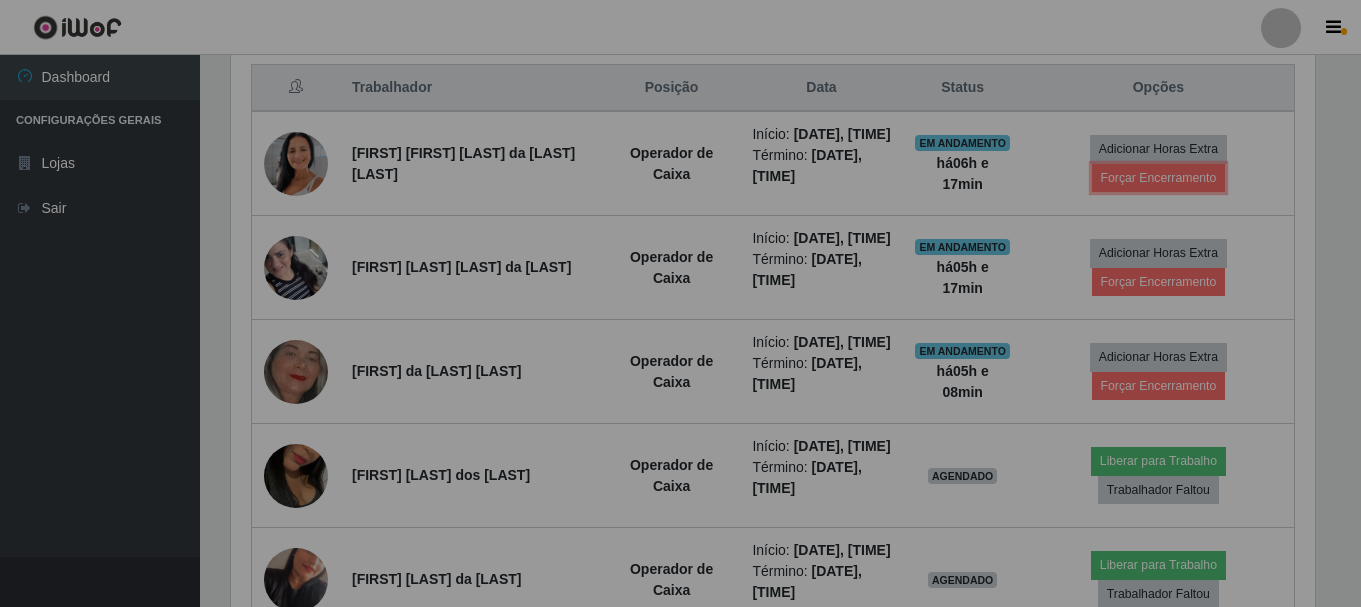scroll, scrollTop: 999585, scrollLeft: 998901, axis: both 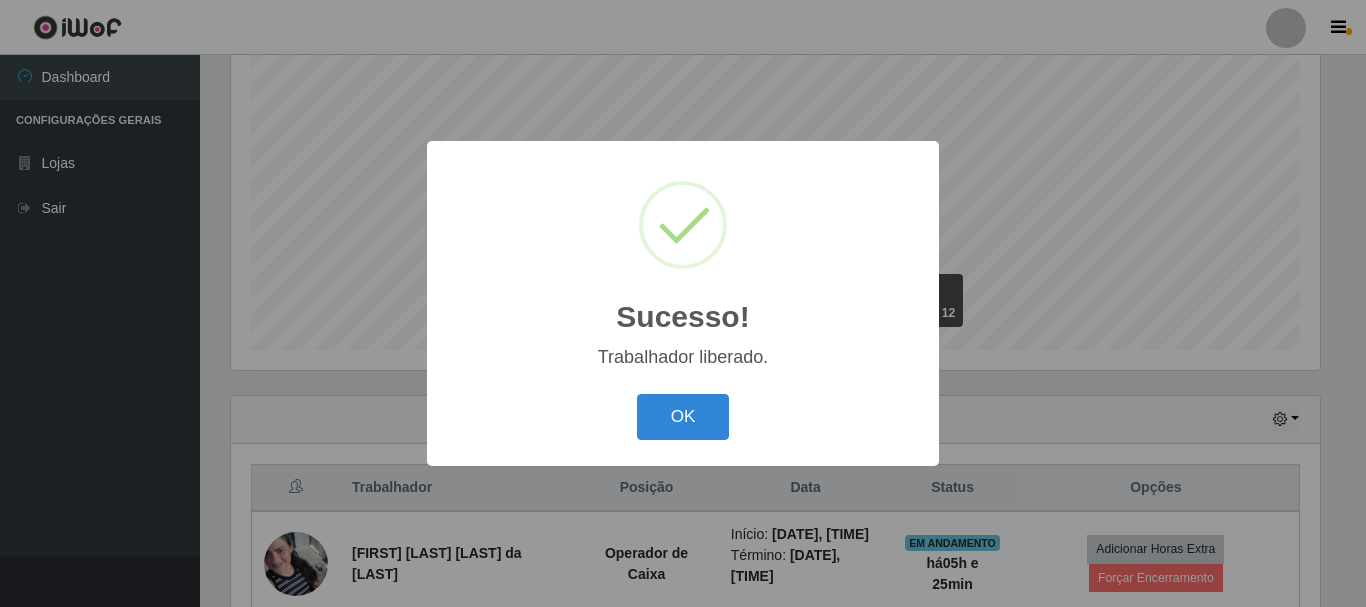 type 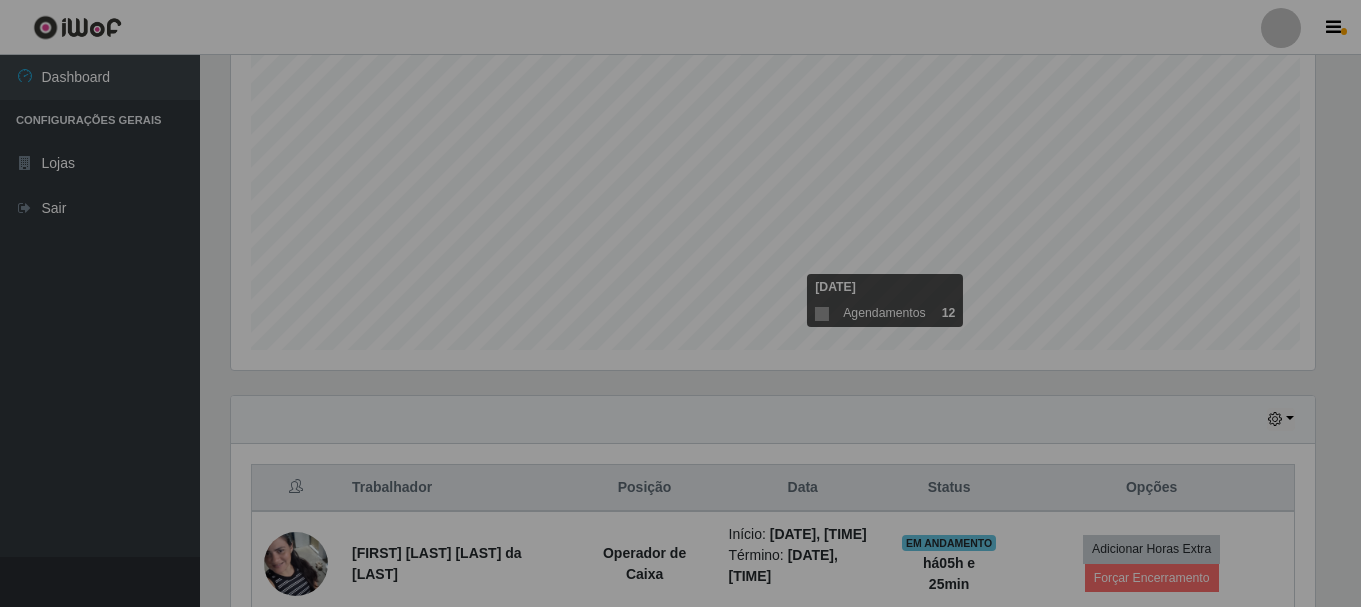 scroll, scrollTop: 999585, scrollLeft: 998901, axis: both 